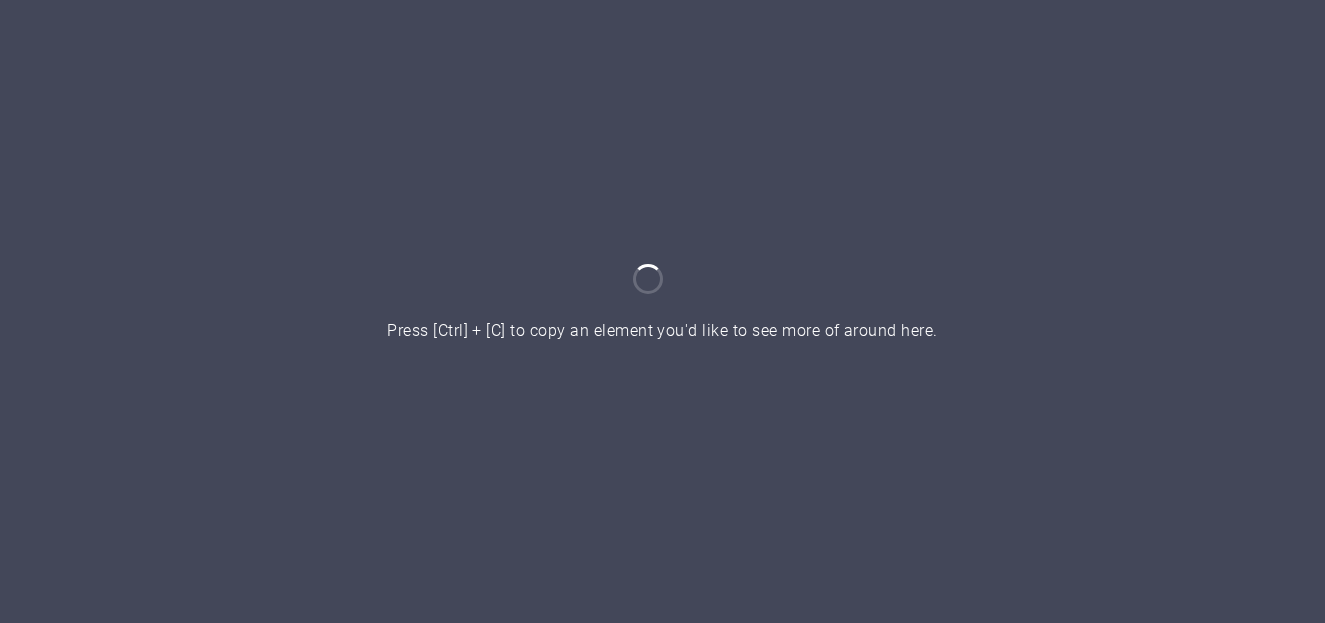 scroll, scrollTop: 0, scrollLeft: 0, axis: both 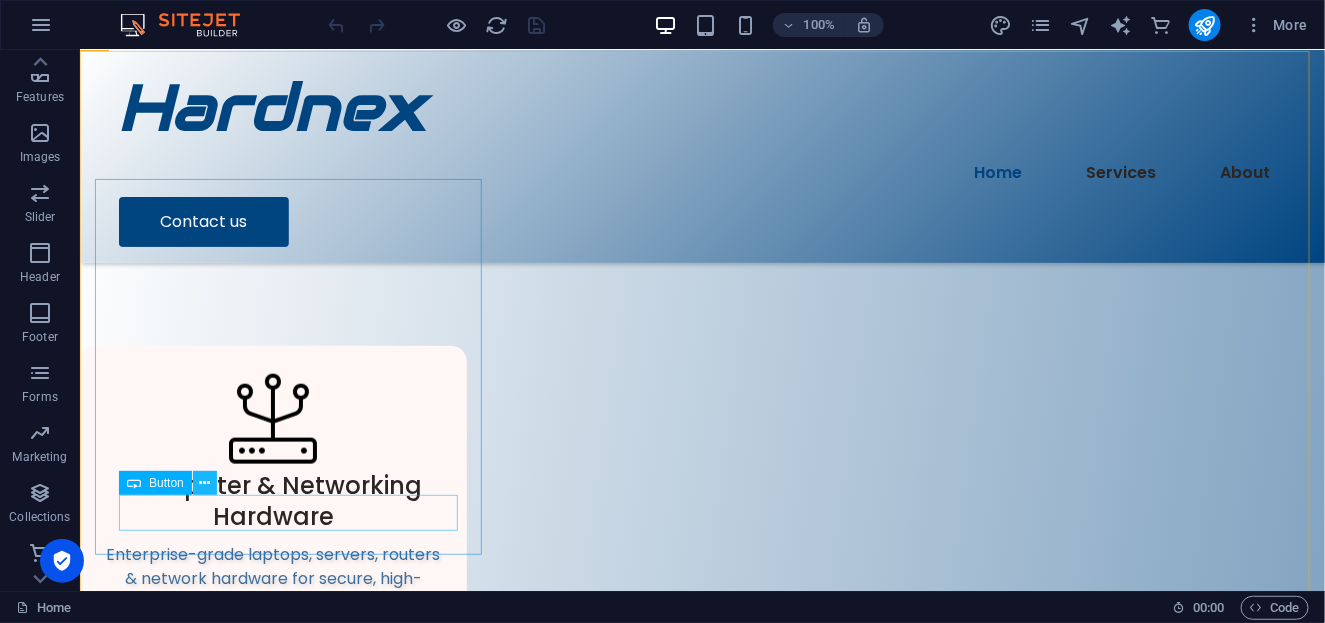 click at bounding box center (204, 483) 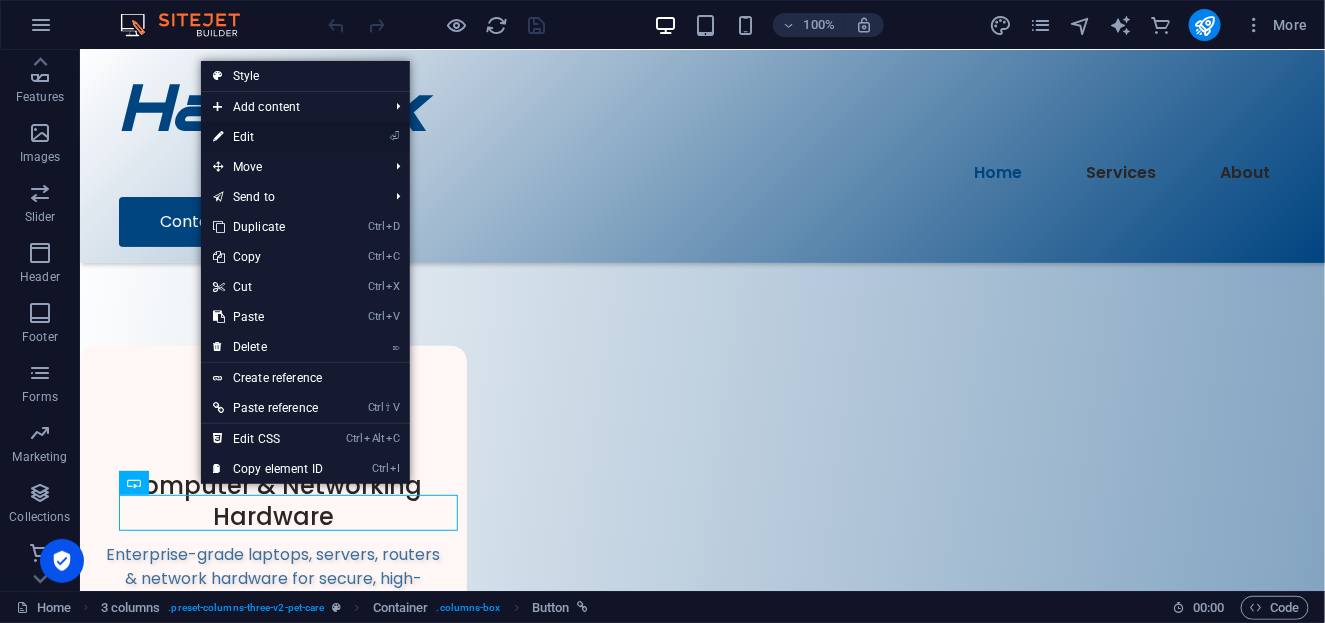 click on "⏎  Edit" at bounding box center [268, 137] 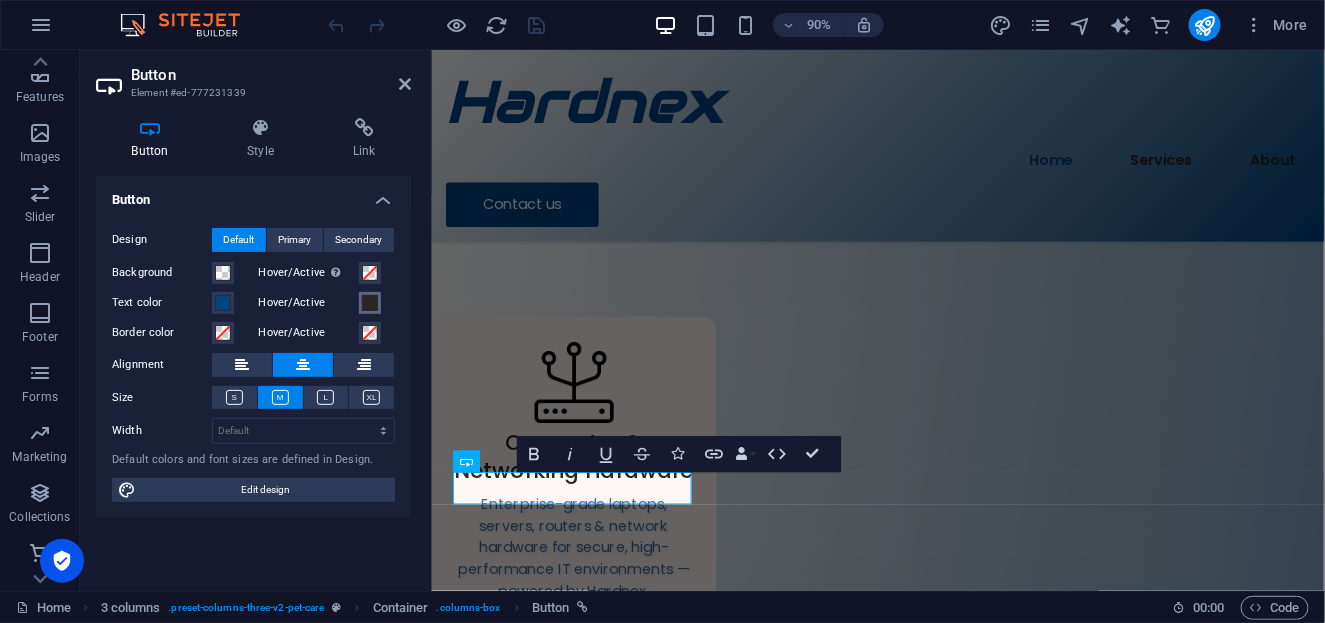 click at bounding box center [370, 303] 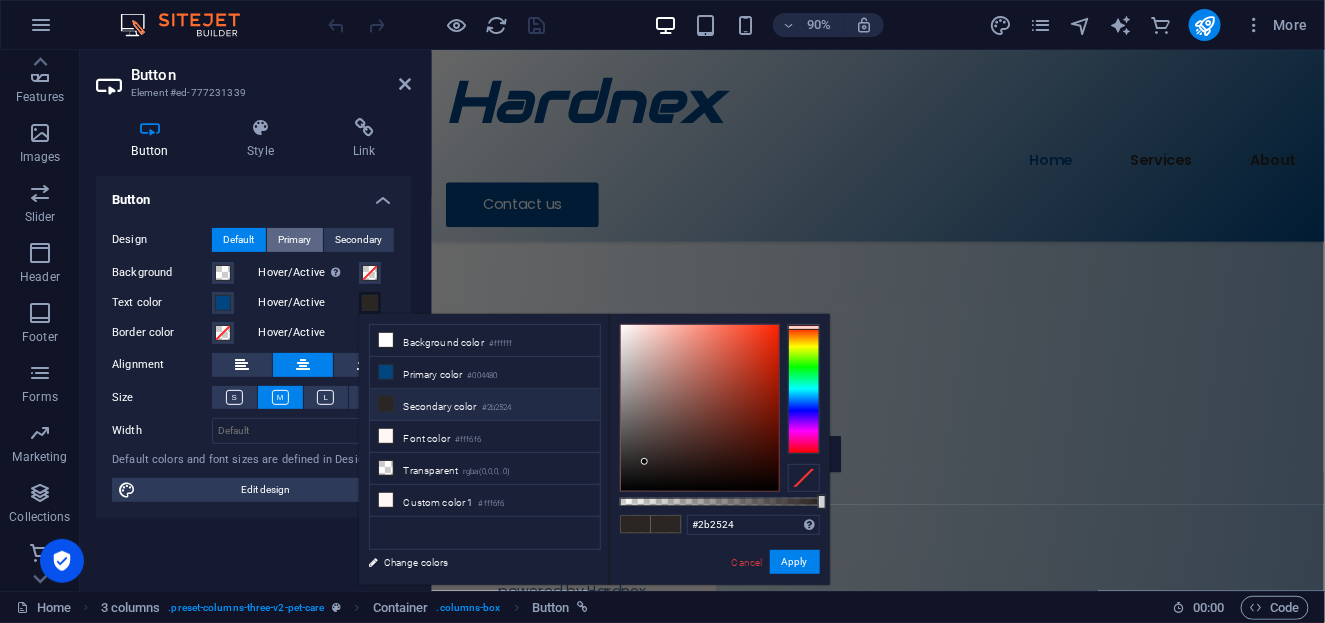 click on "Primary" at bounding box center [295, 240] 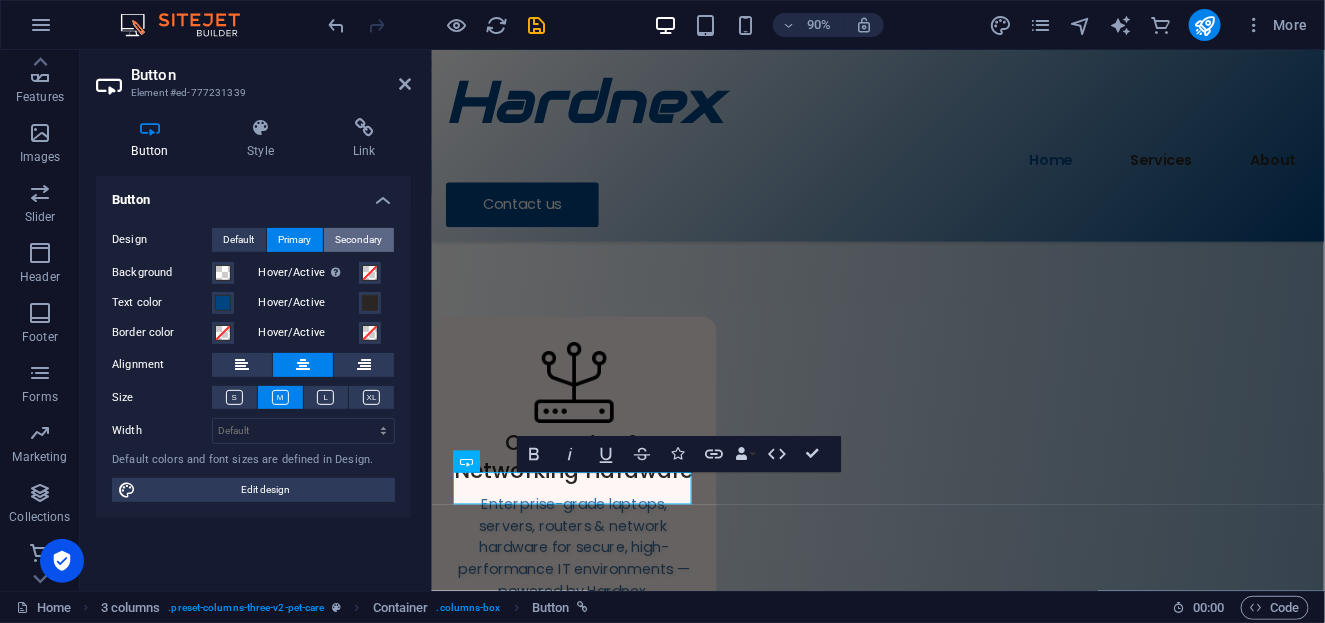 click on "Secondary" at bounding box center (359, 240) 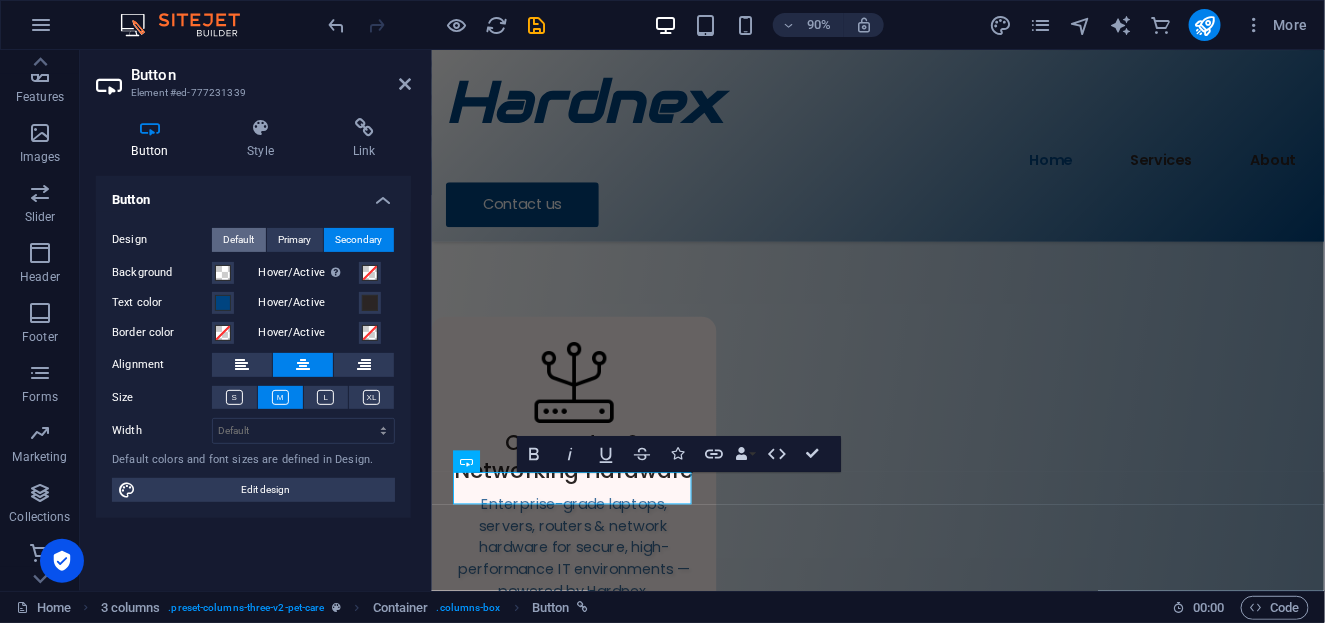 click on "Default" at bounding box center [239, 240] 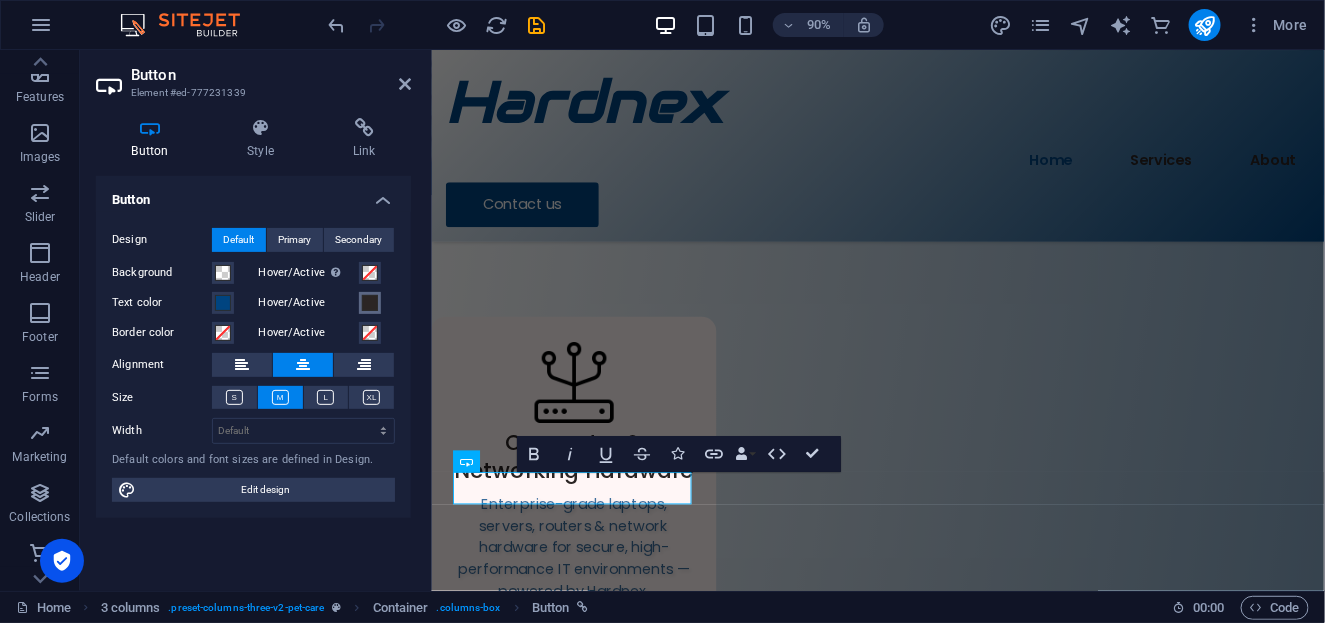 click at bounding box center [370, 303] 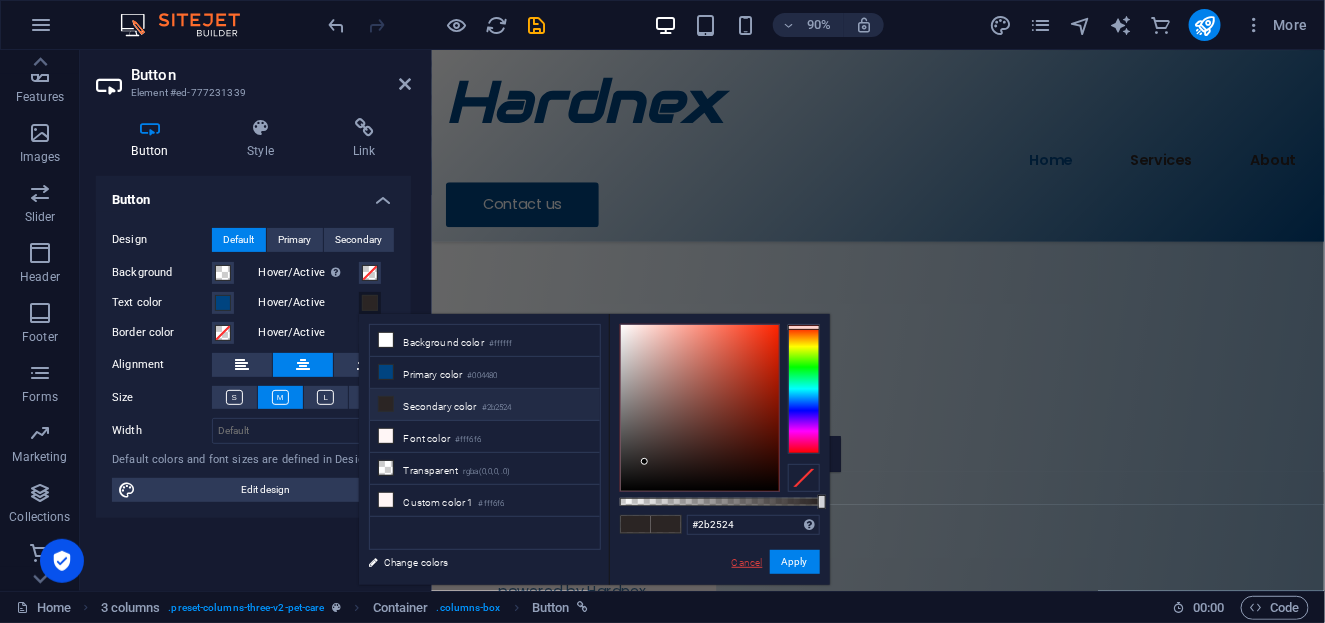 click on "Cancel" at bounding box center (747, 562) 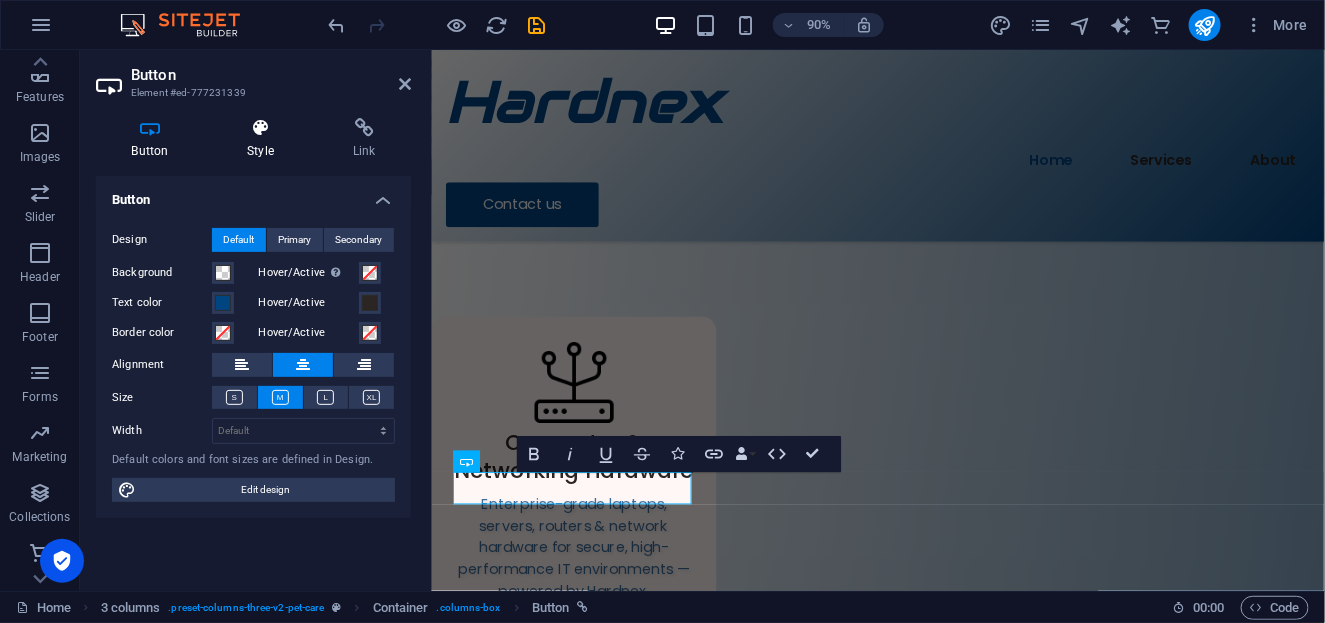 click on "Style" at bounding box center (265, 139) 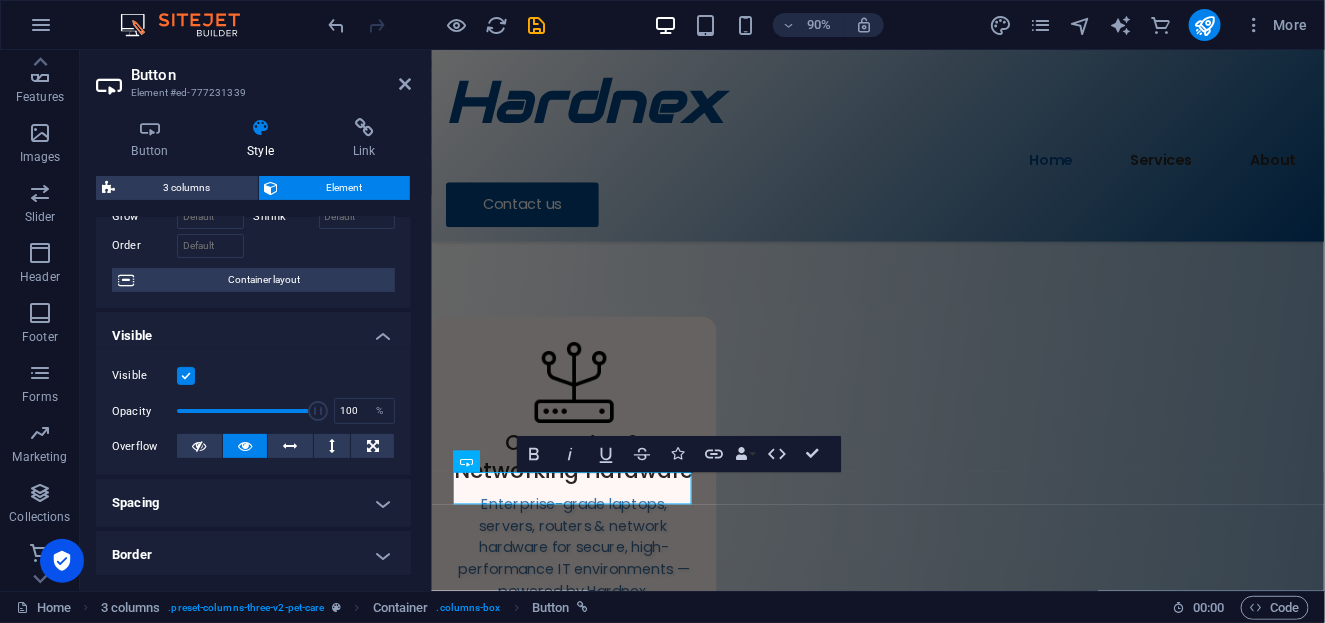 scroll, scrollTop: 0, scrollLeft: 0, axis: both 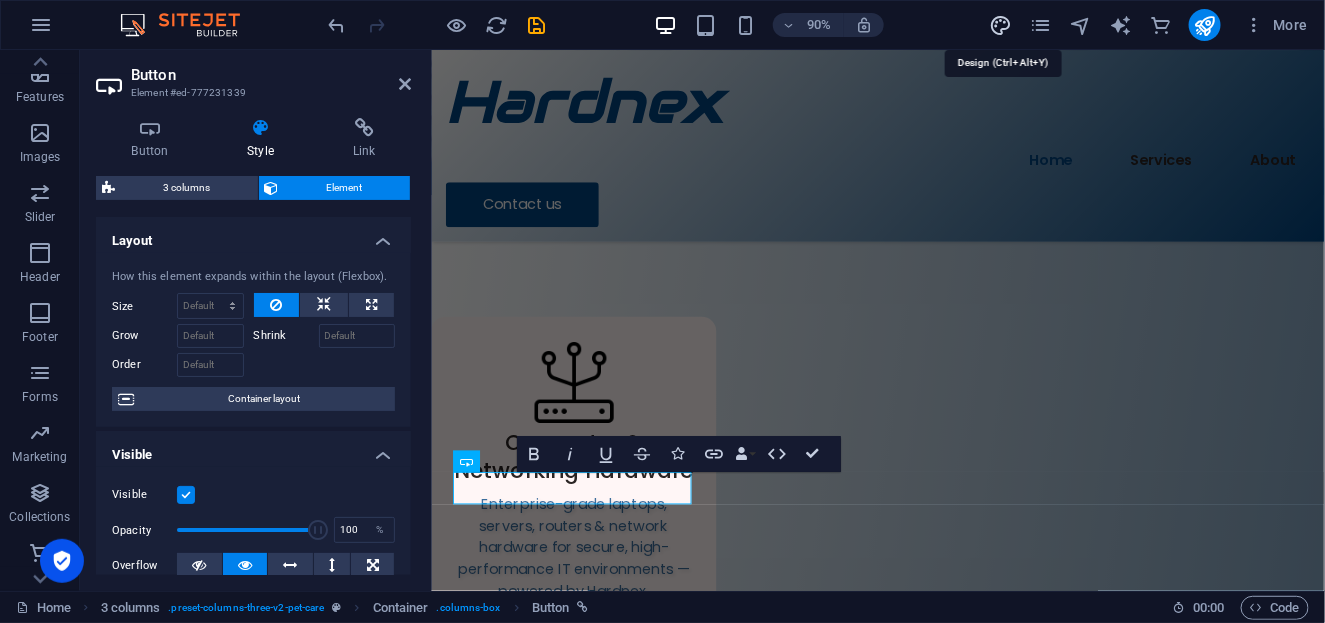 click at bounding box center [1000, 25] 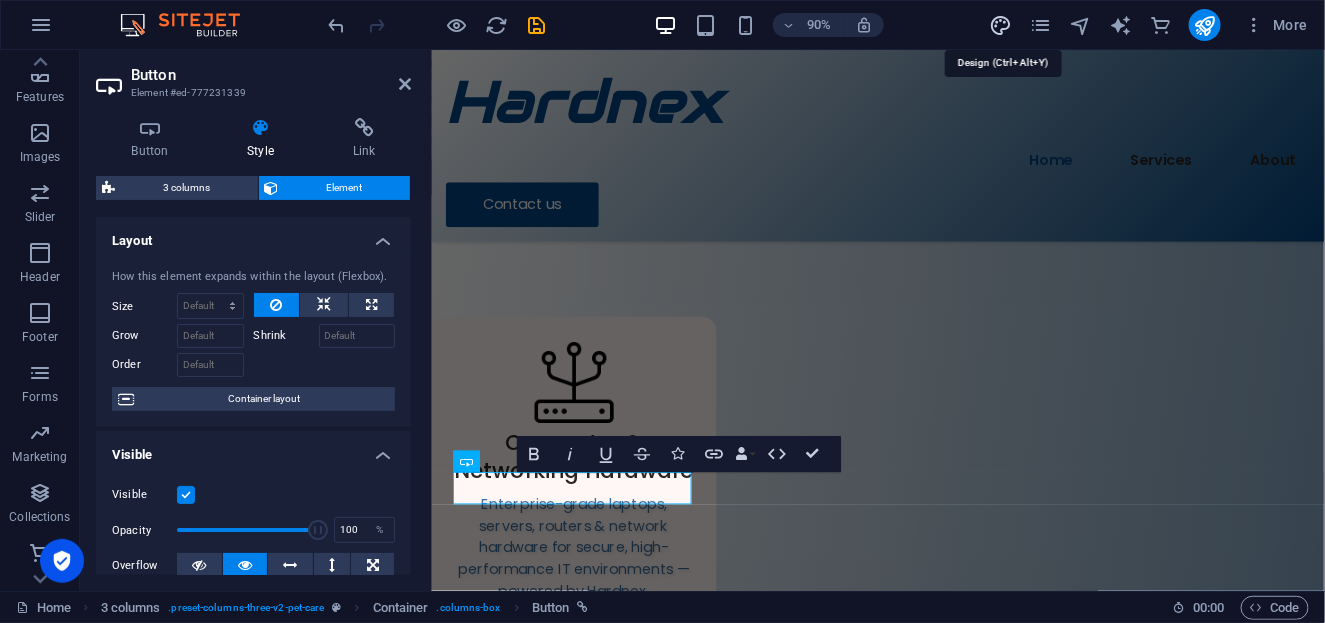 select on "px" 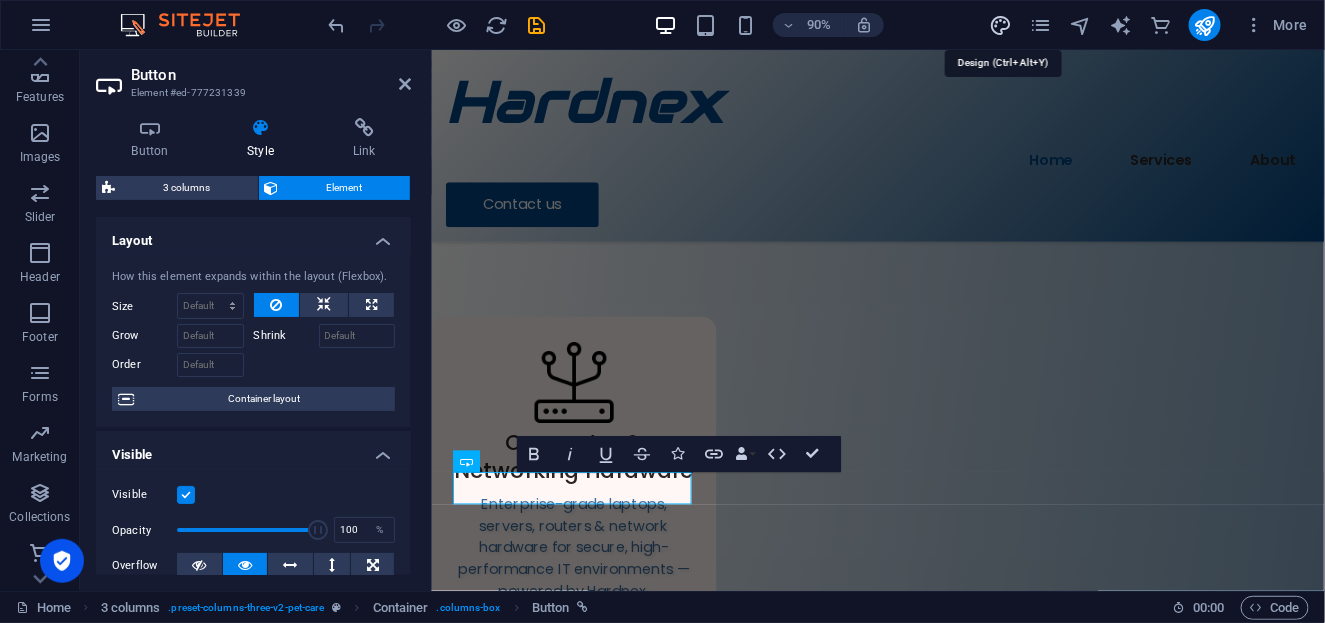 select on "400" 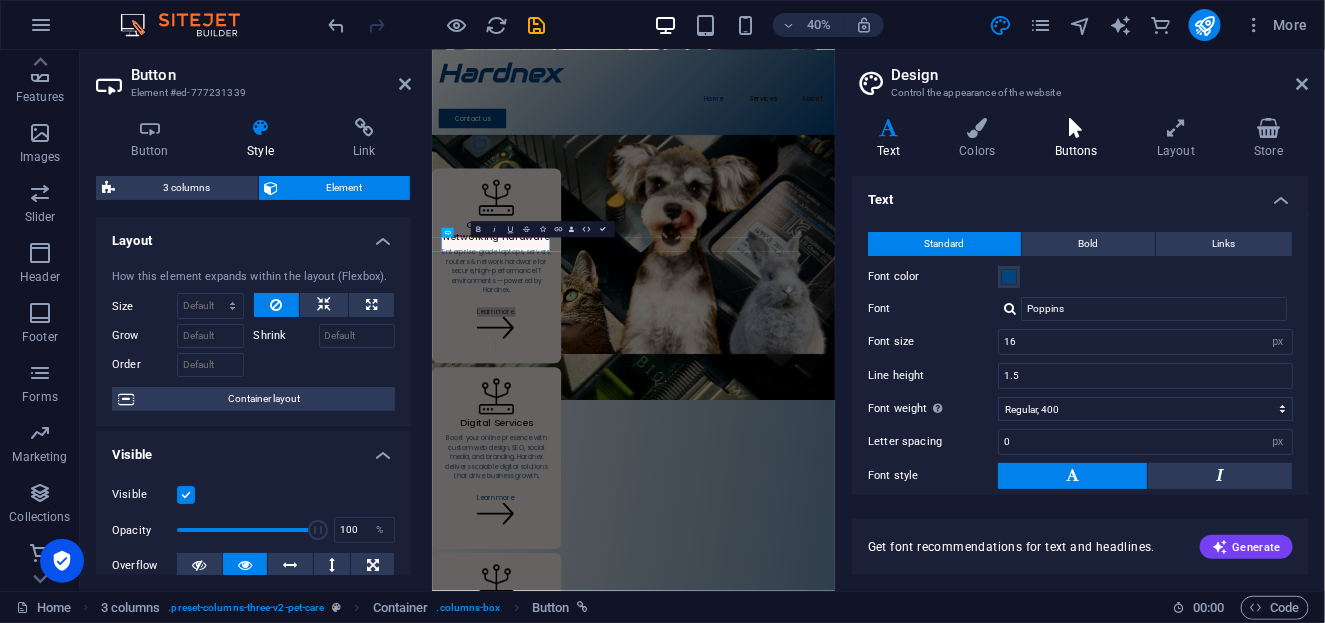 click on "Buttons" at bounding box center [1080, 139] 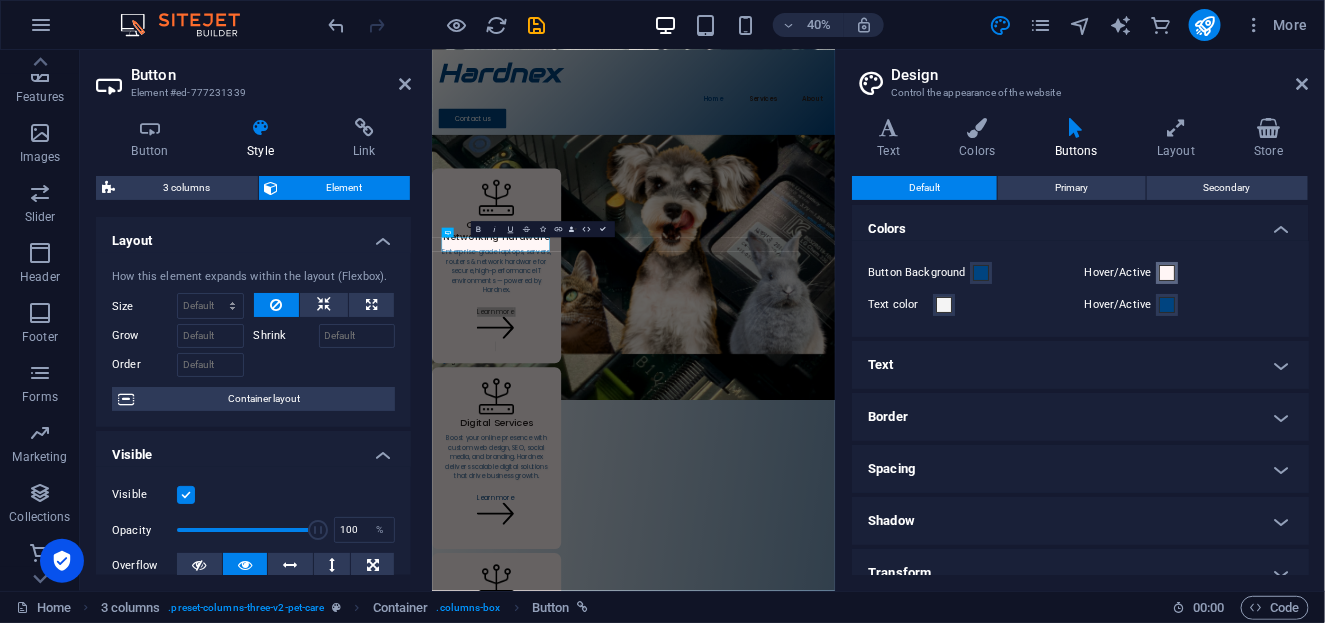 click at bounding box center [1167, 273] 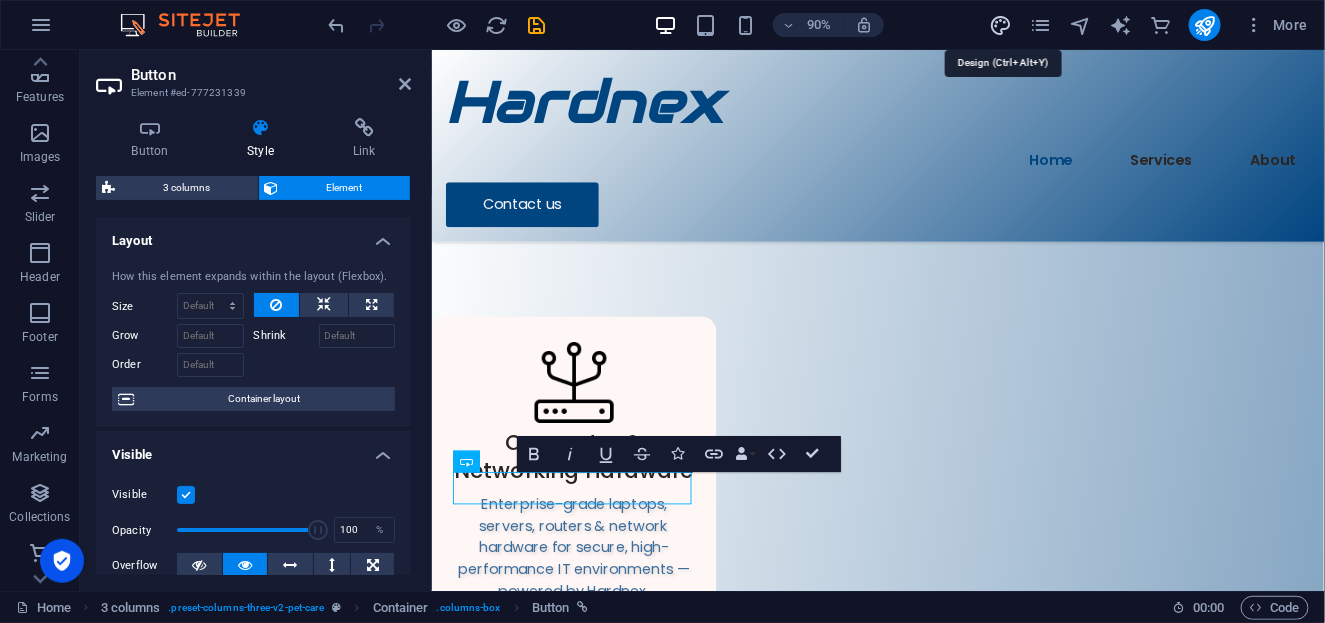 click at bounding box center [1000, 25] 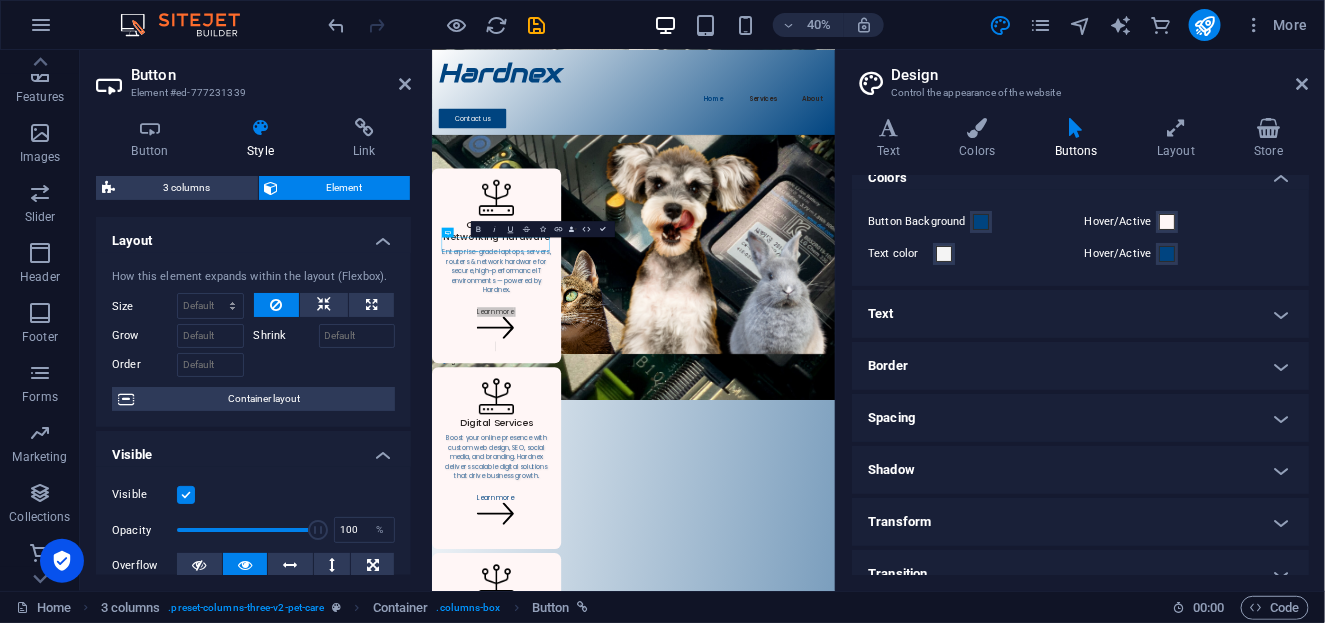 scroll, scrollTop: 55, scrollLeft: 0, axis: vertical 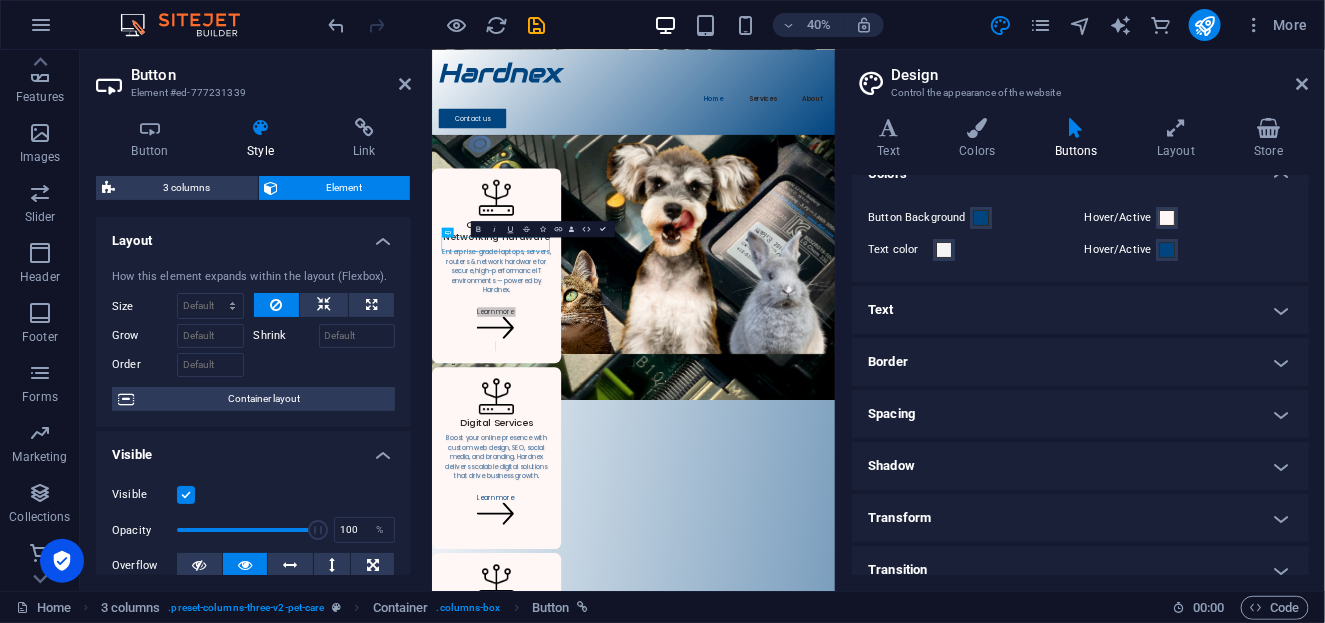 click on "Spacing" at bounding box center [1080, 414] 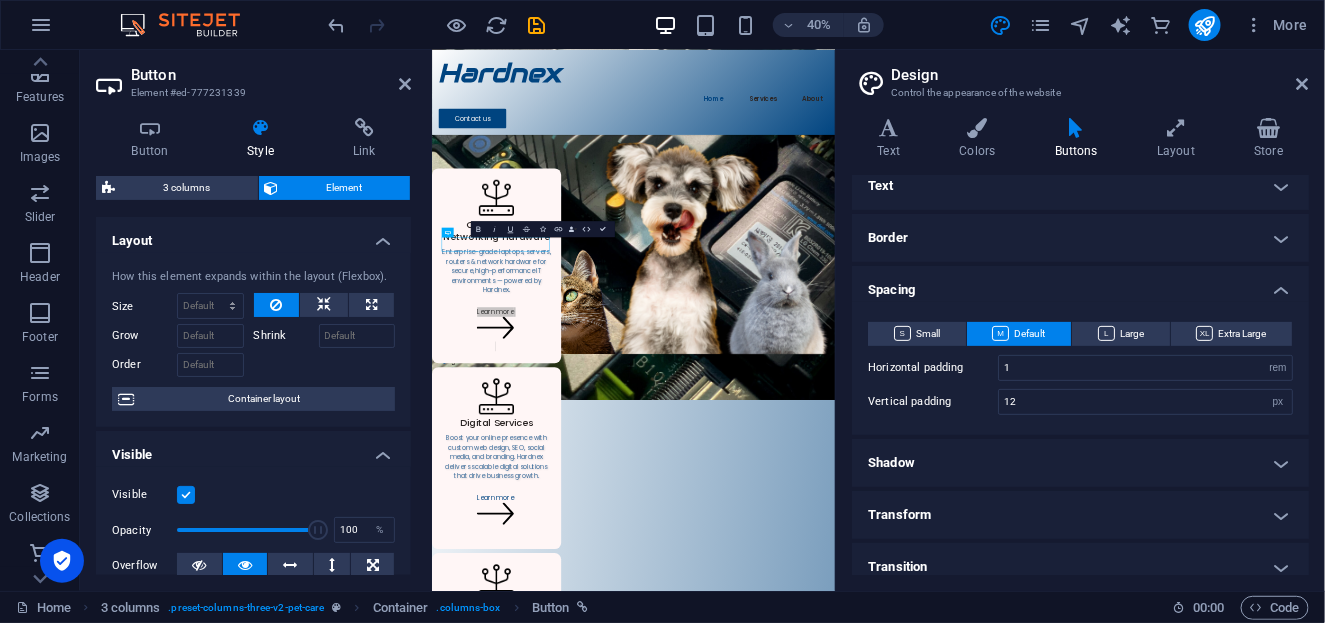scroll, scrollTop: 192, scrollLeft: 0, axis: vertical 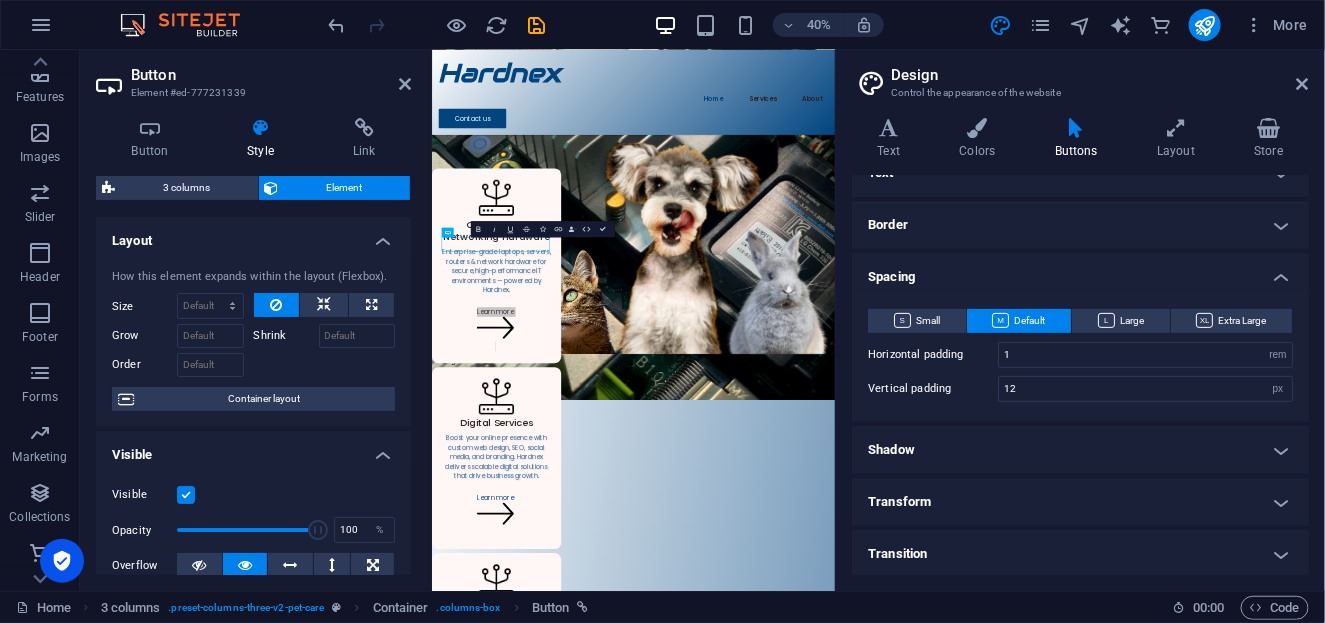click on "Shadow" at bounding box center (1080, 450) 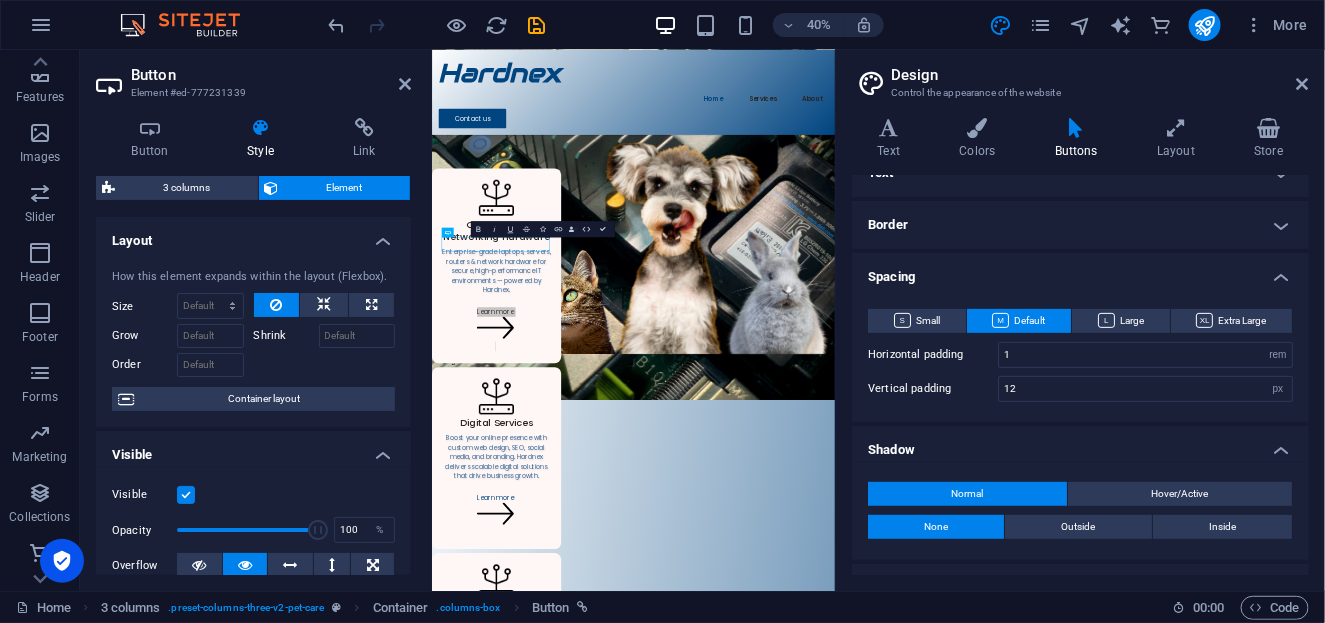 scroll, scrollTop: 278, scrollLeft: 0, axis: vertical 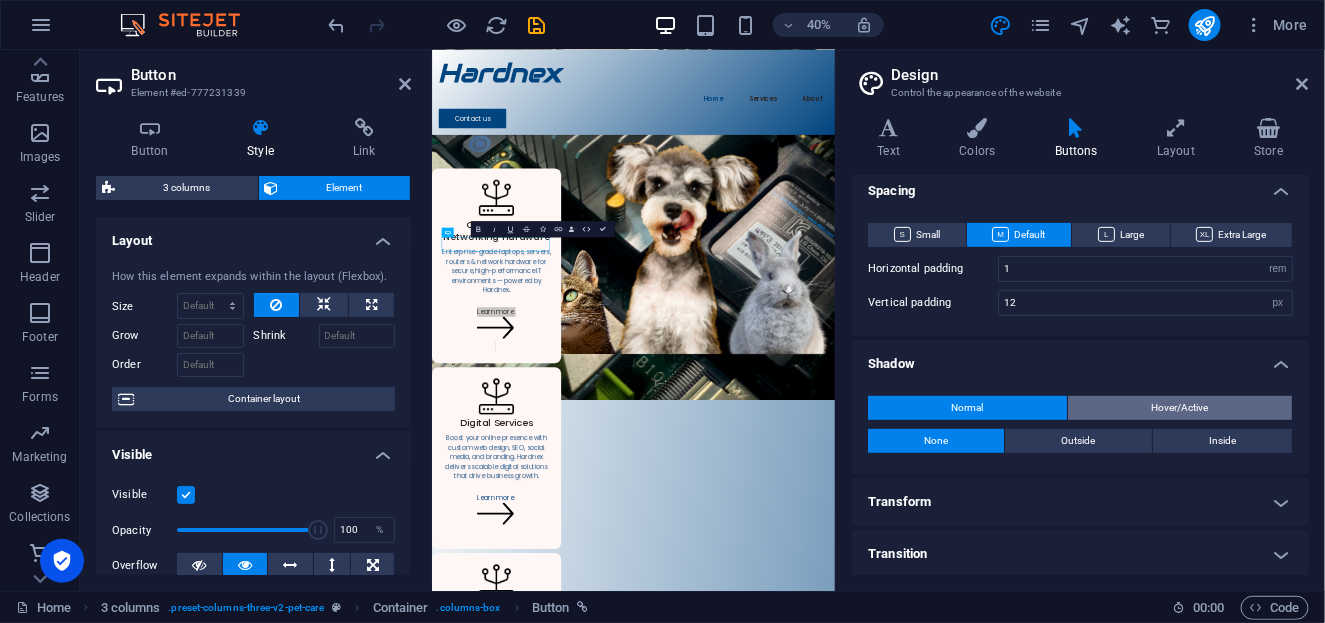 click on "Hover/Active" at bounding box center (1180, 408) 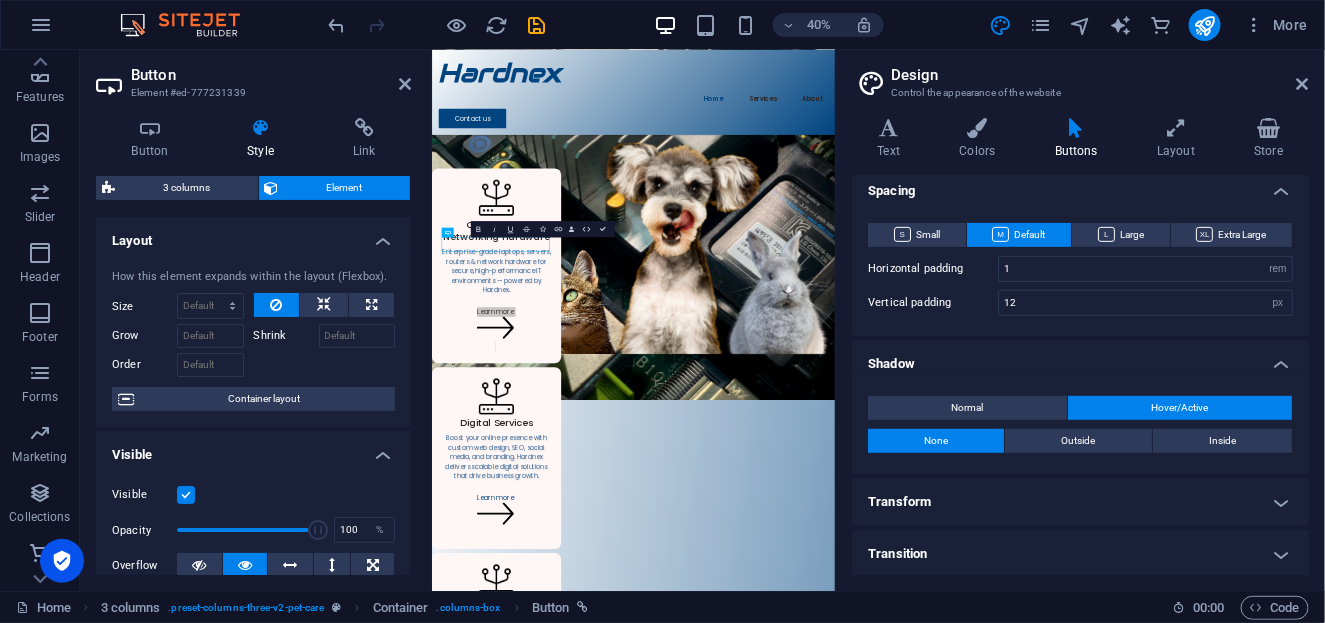click on "Transform" at bounding box center (1080, 502) 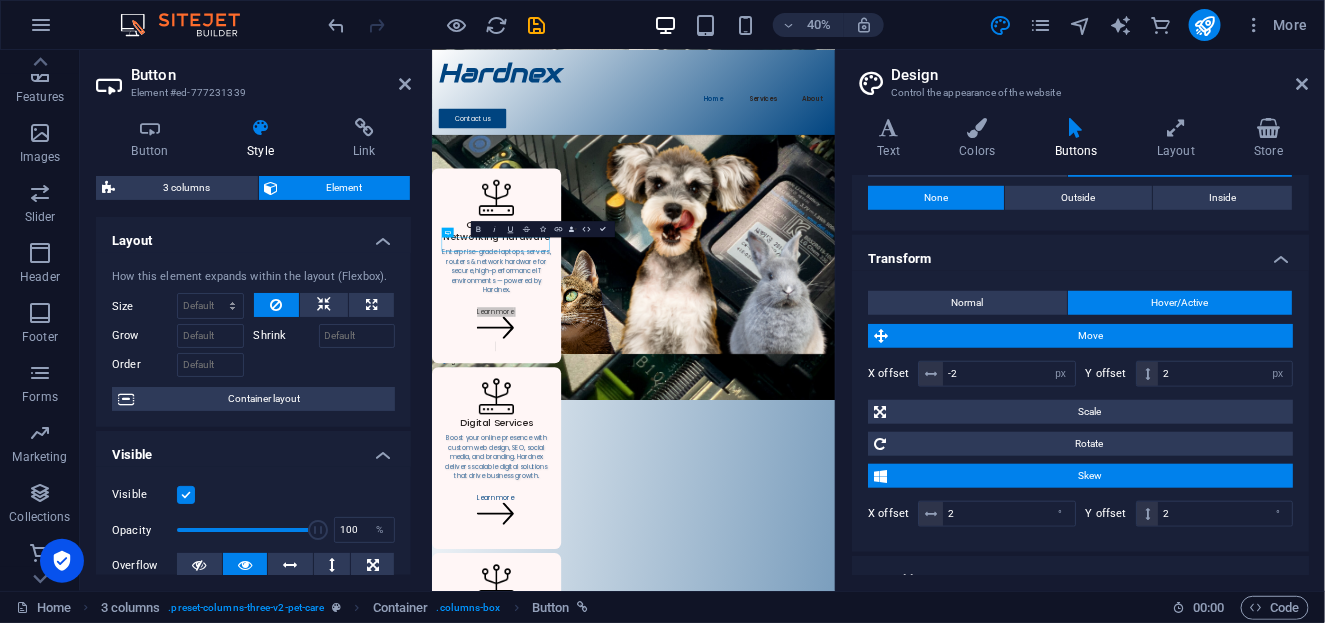 scroll, scrollTop: 522, scrollLeft: 0, axis: vertical 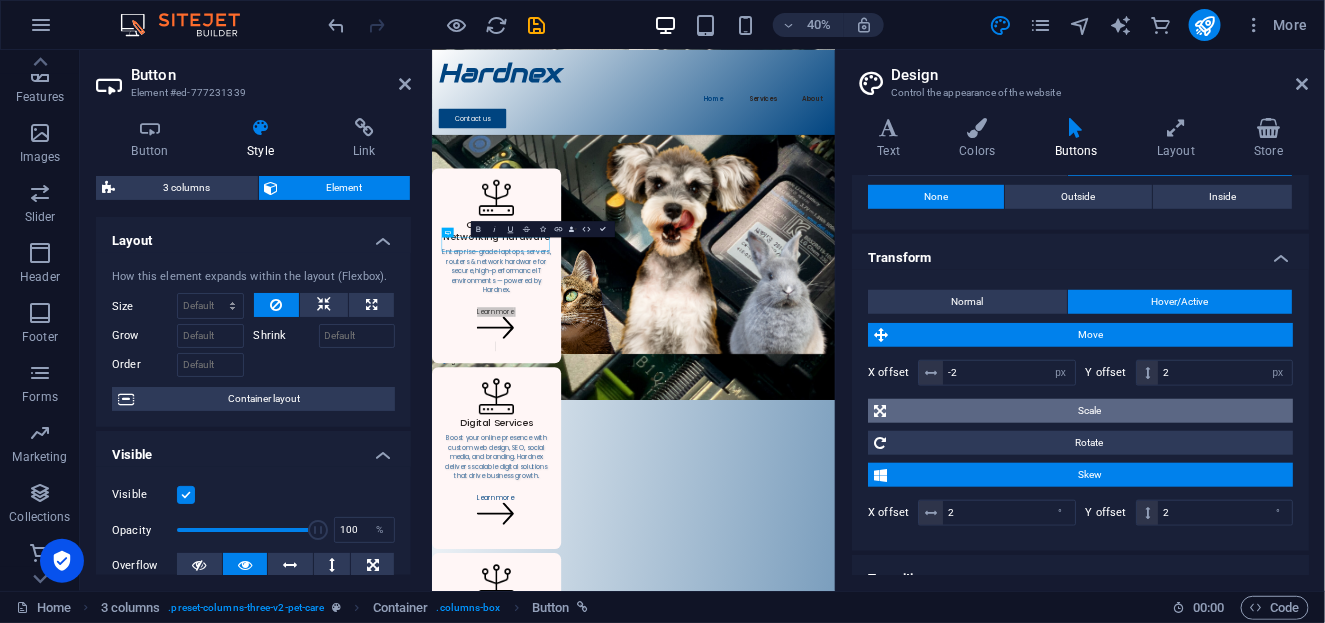 click on "Scale" at bounding box center [1089, 411] 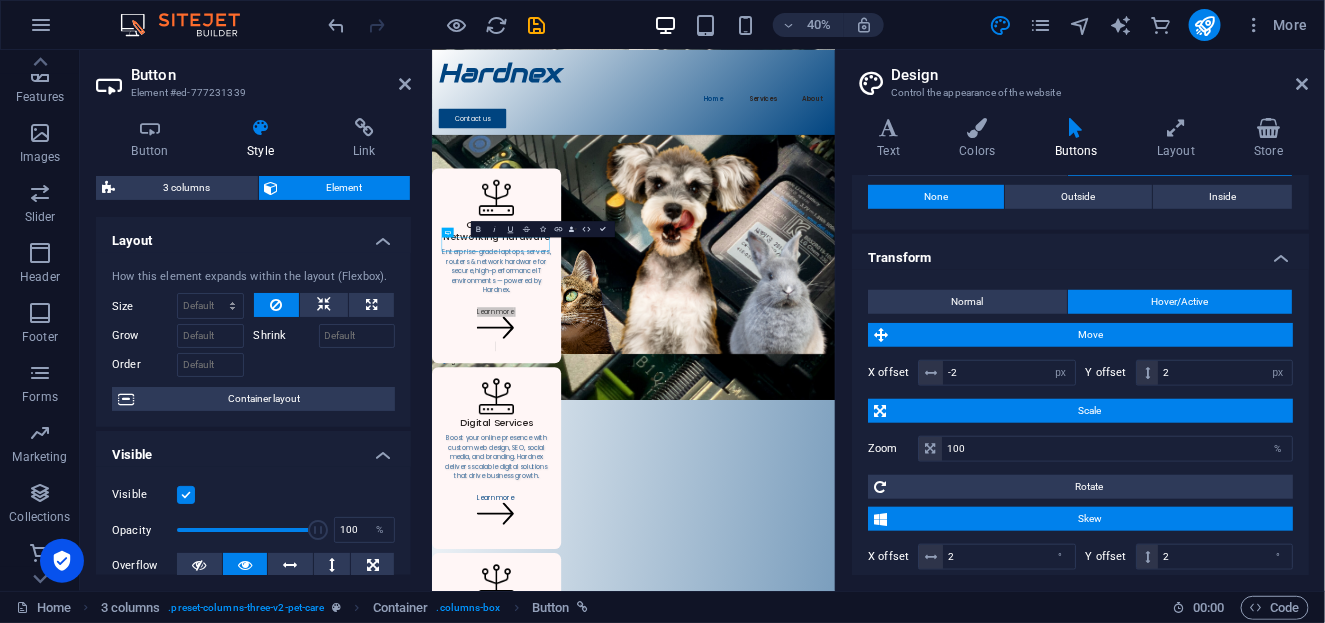 click on "Skew" at bounding box center (1090, 519) 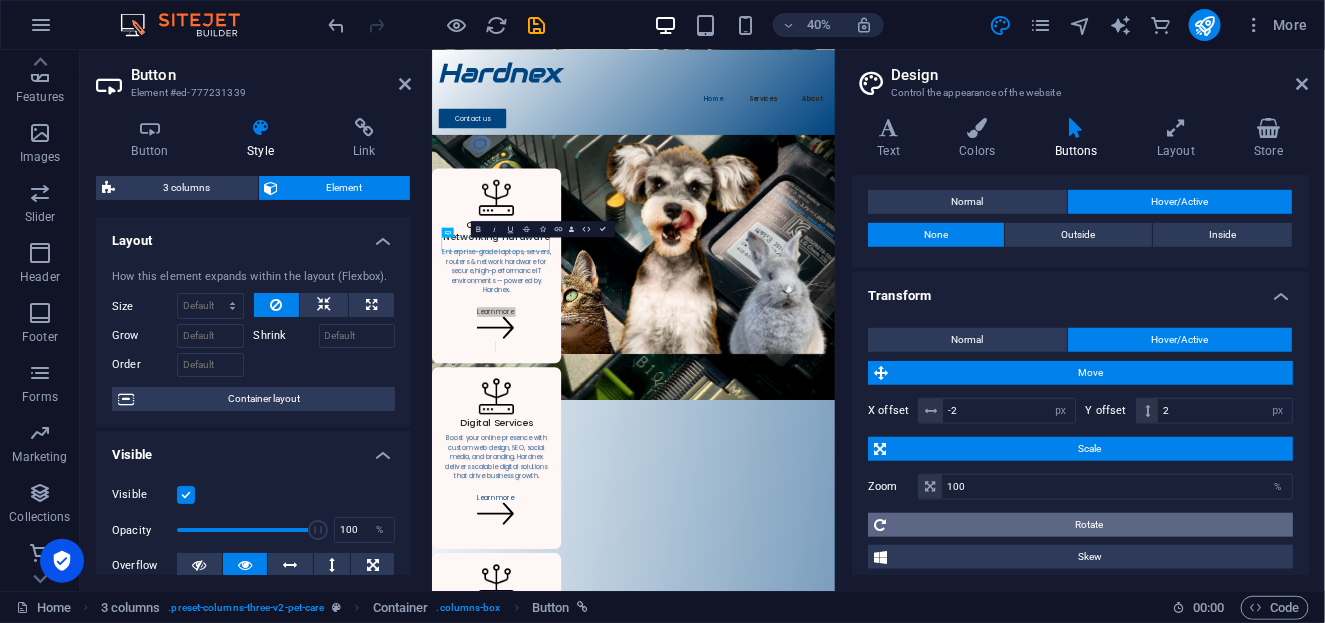 scroll, scrollTop: 546, scrollLeft: 0, axis: vertical 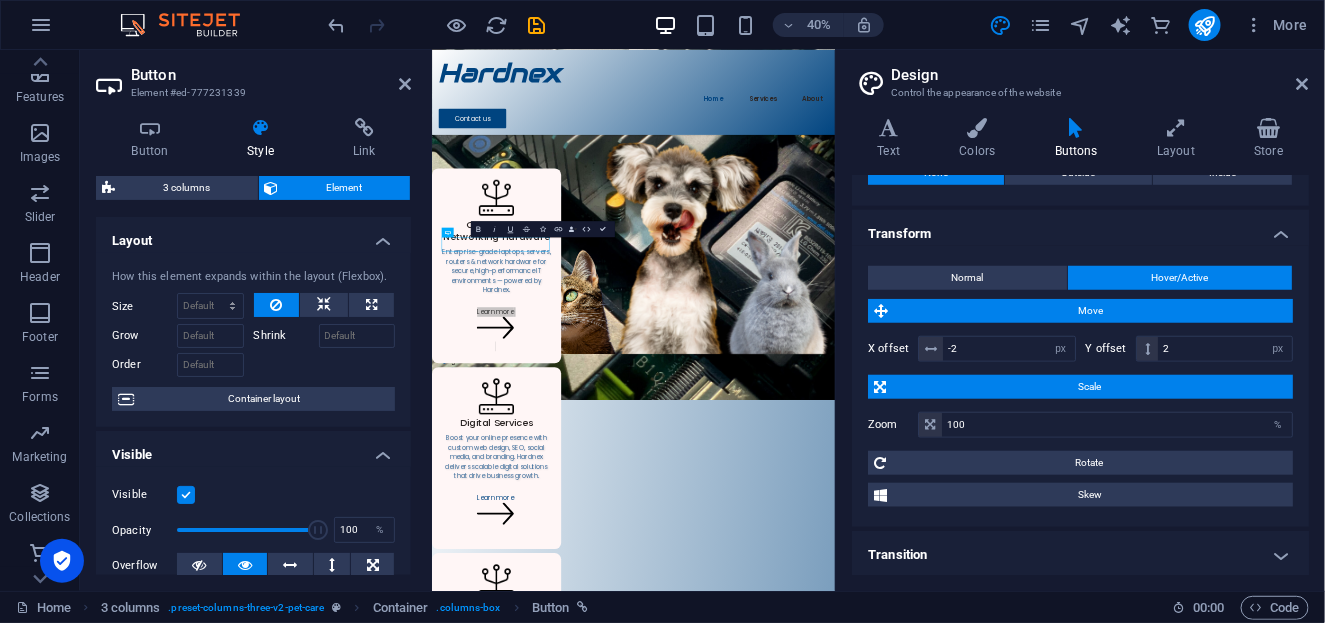 click on "Transition" at bounding box center [1080, 555] 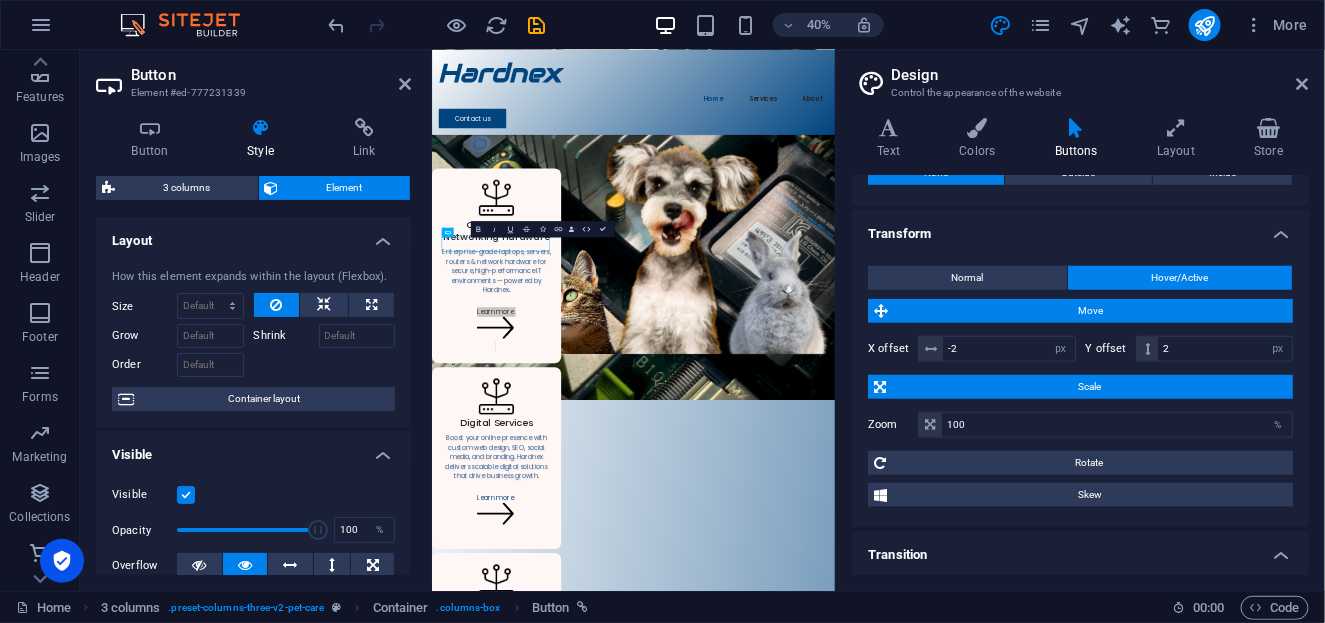 scroll, scrollTop: 631, scrollLeft: 0, axis: vertical 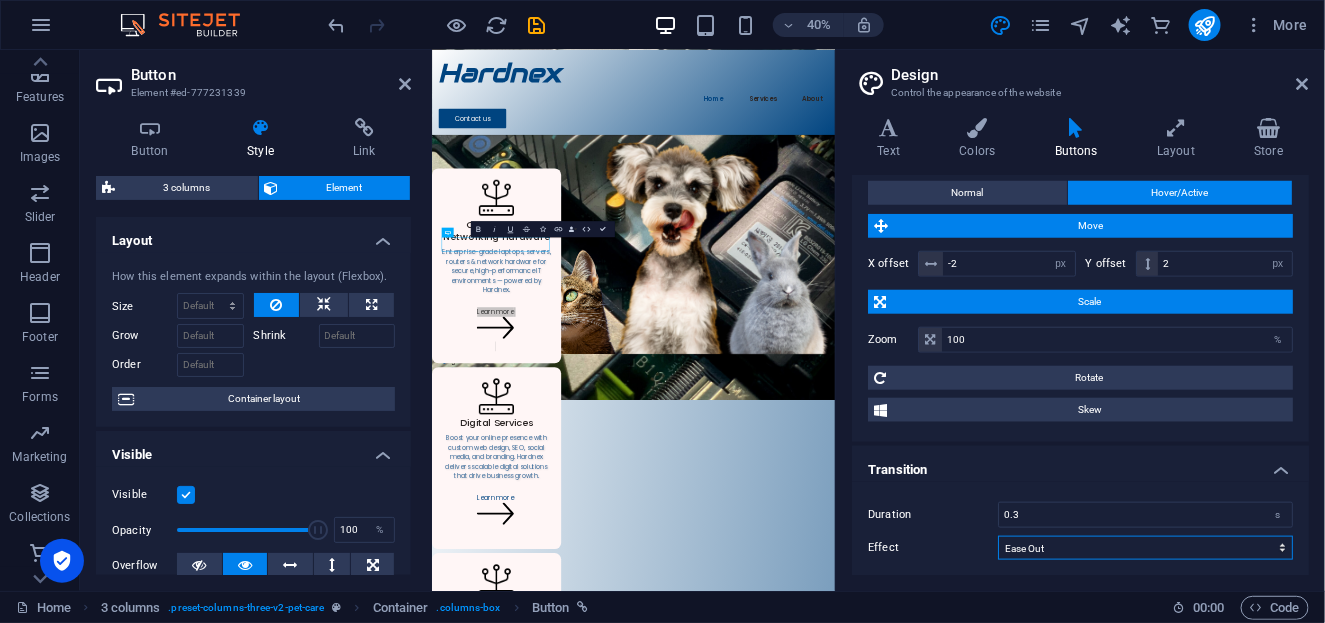 click on "Ease Ease In Ease Out Ease In/Ease Out Linear" at bounding box center [1145, 548] 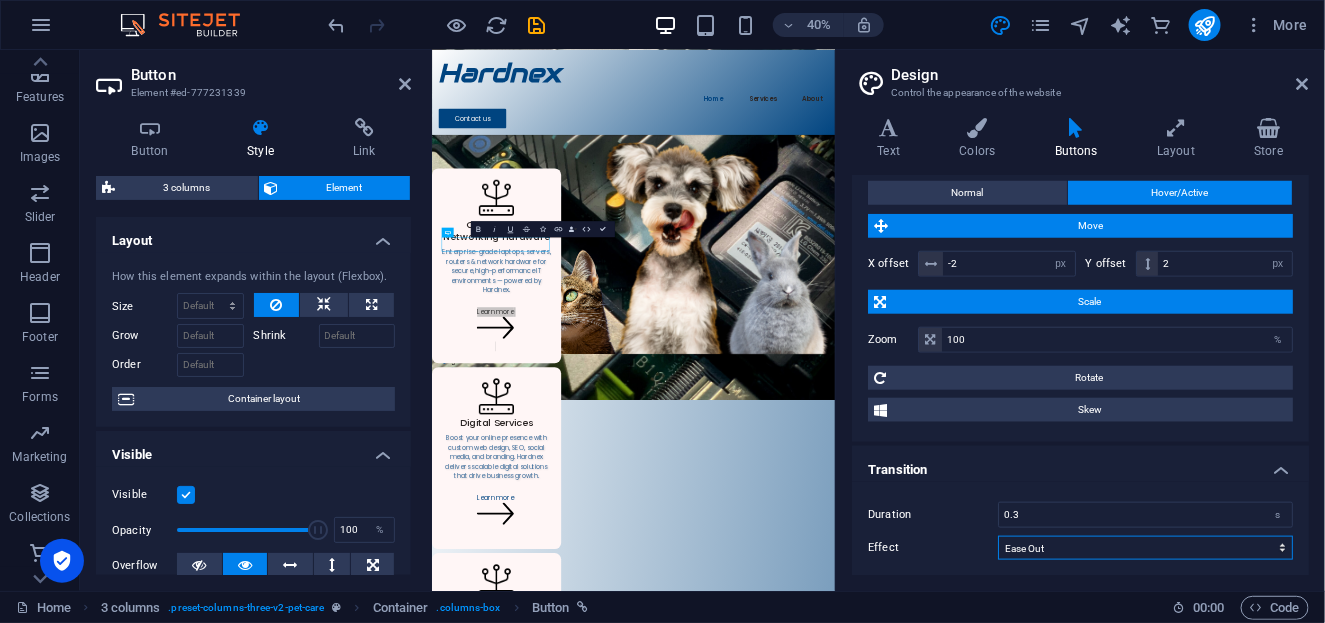 select on "ease-in-out" 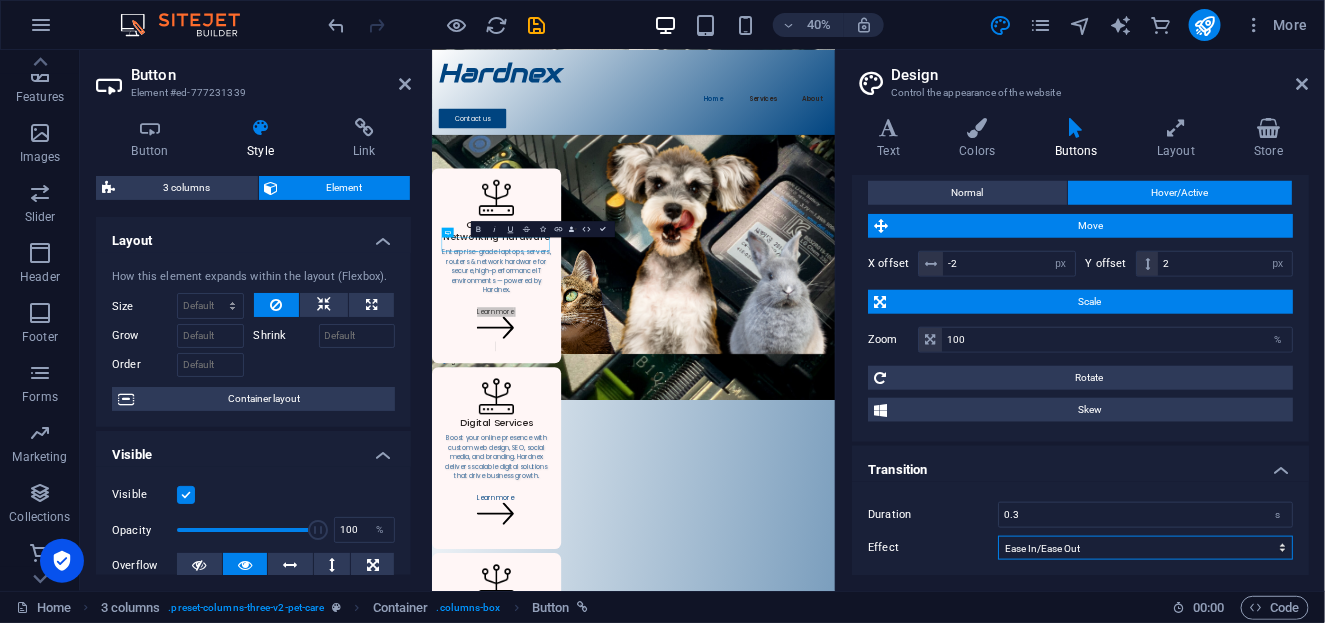 click on "Ease Ease In Ease Out Ease In/Ease Out Linear" at bounding box center (1145, 548) 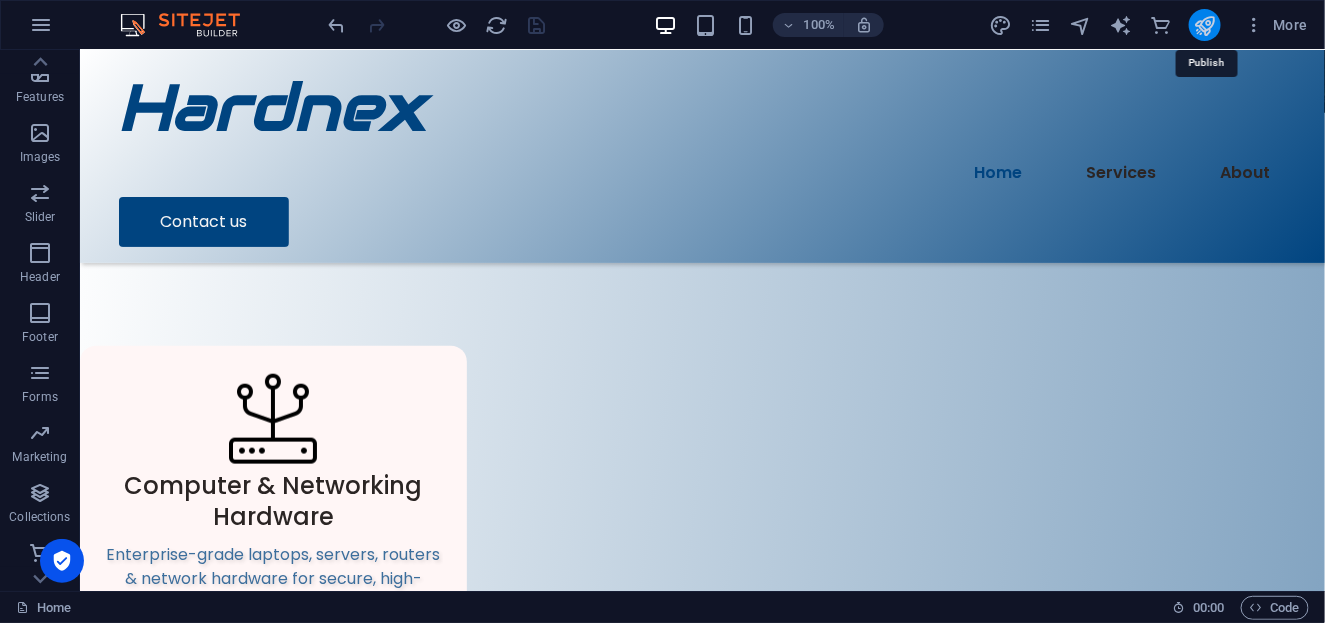 click at bounding box center (1204, 25) 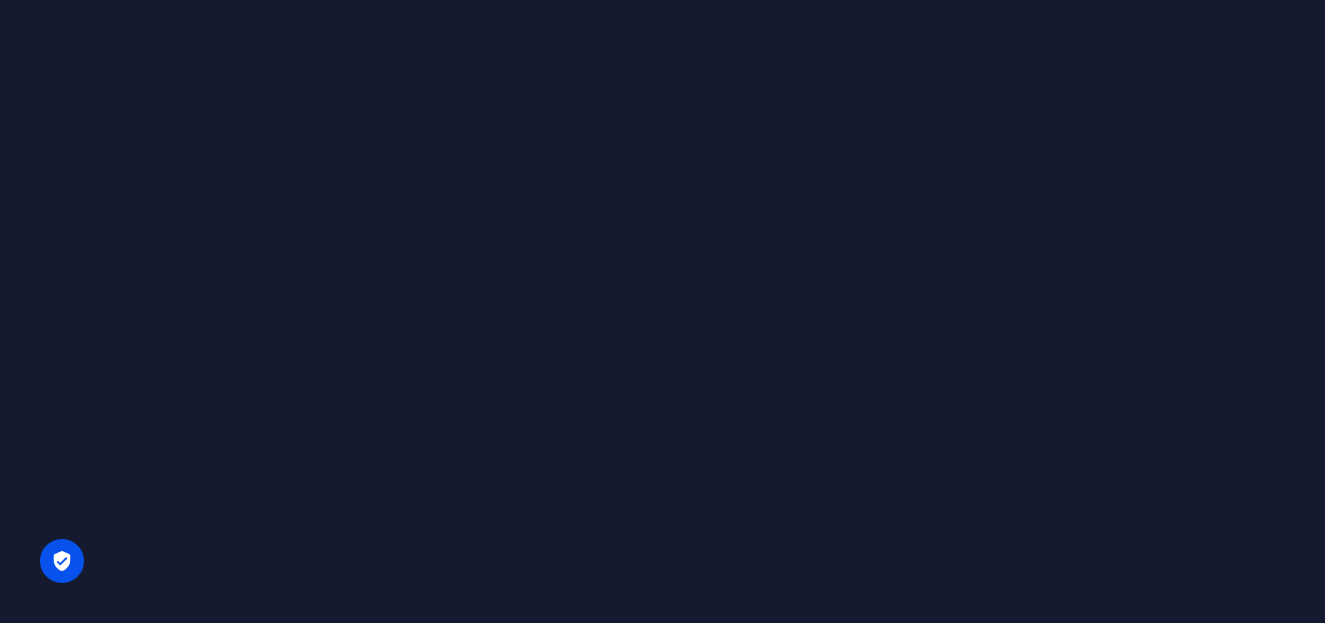 scroll, scrollTop: 0, scrollLeft: 0, axis: both 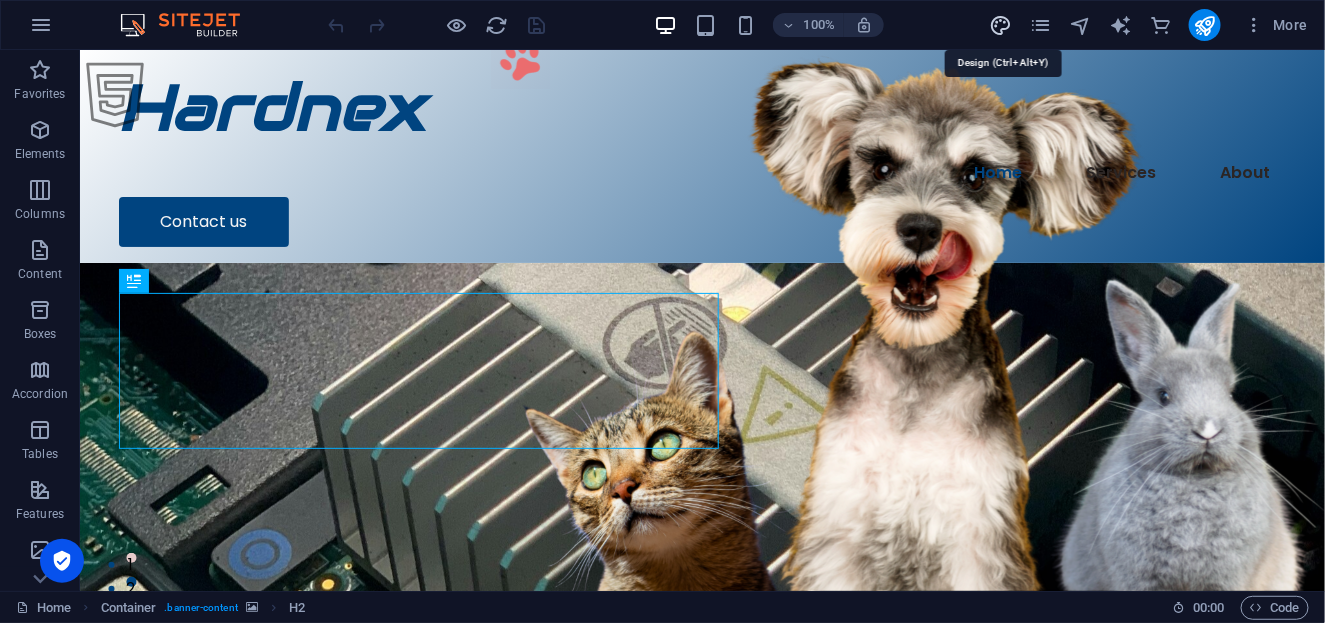click at bounding box center [1000, 25] 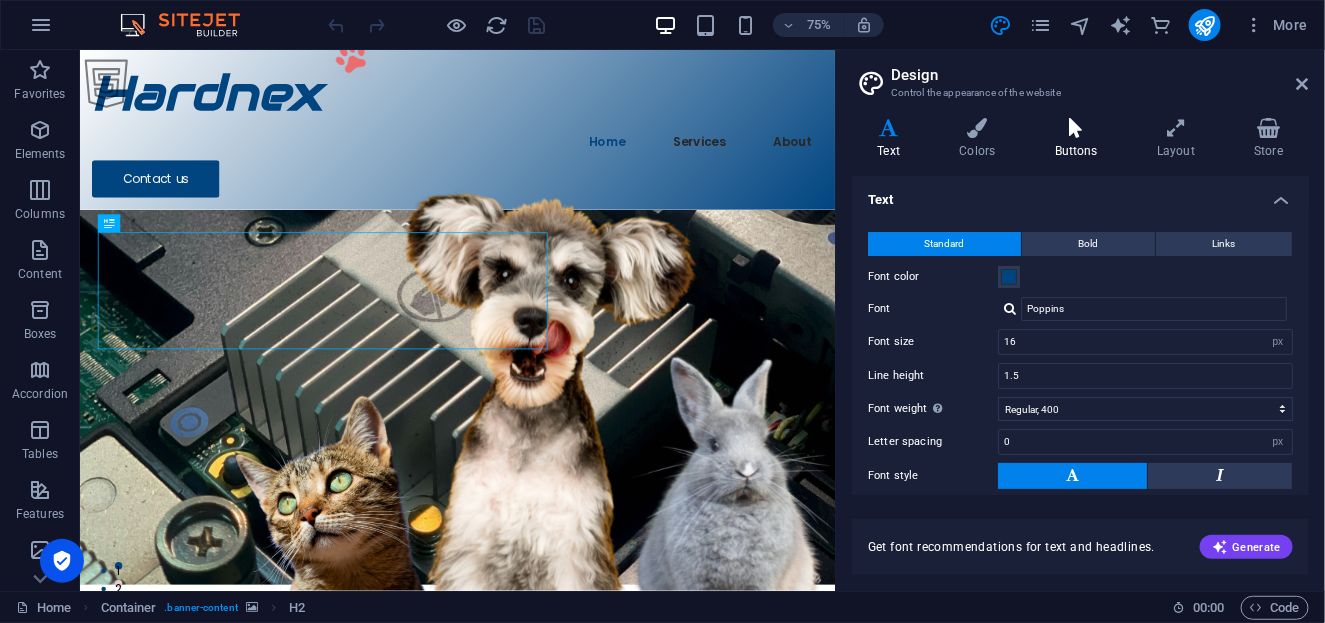 click at bounding box center (1076, 128) 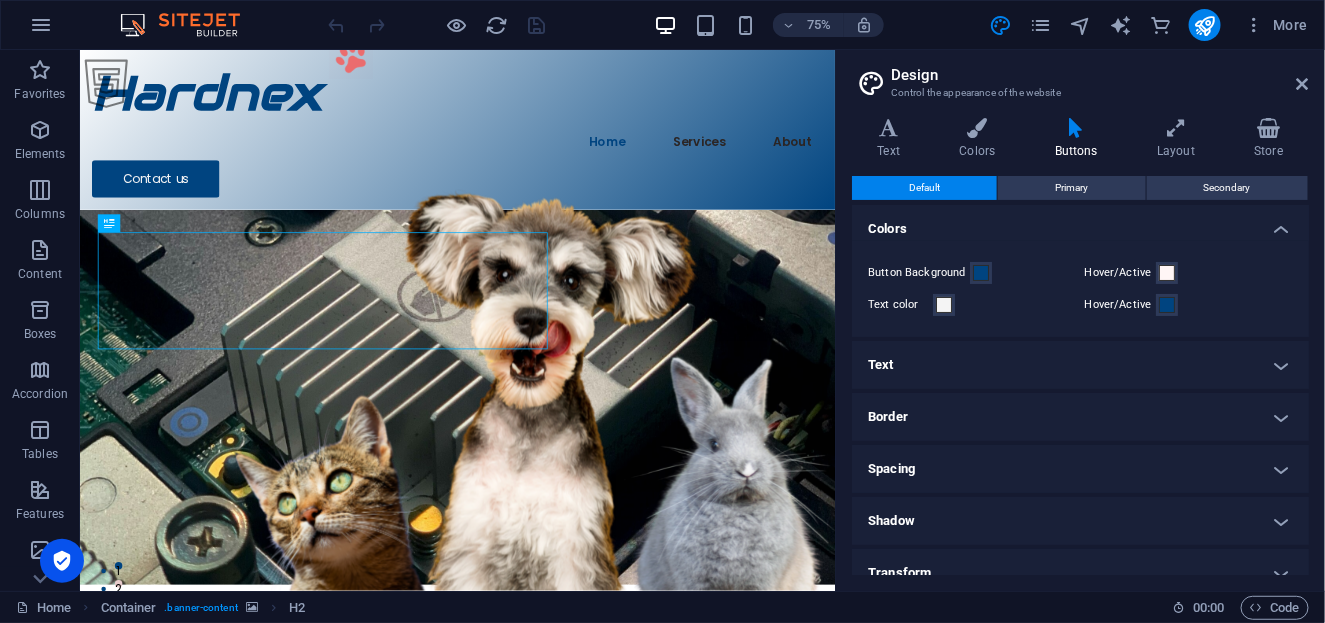 click on "Transform" at bounding box center [1080, 573] 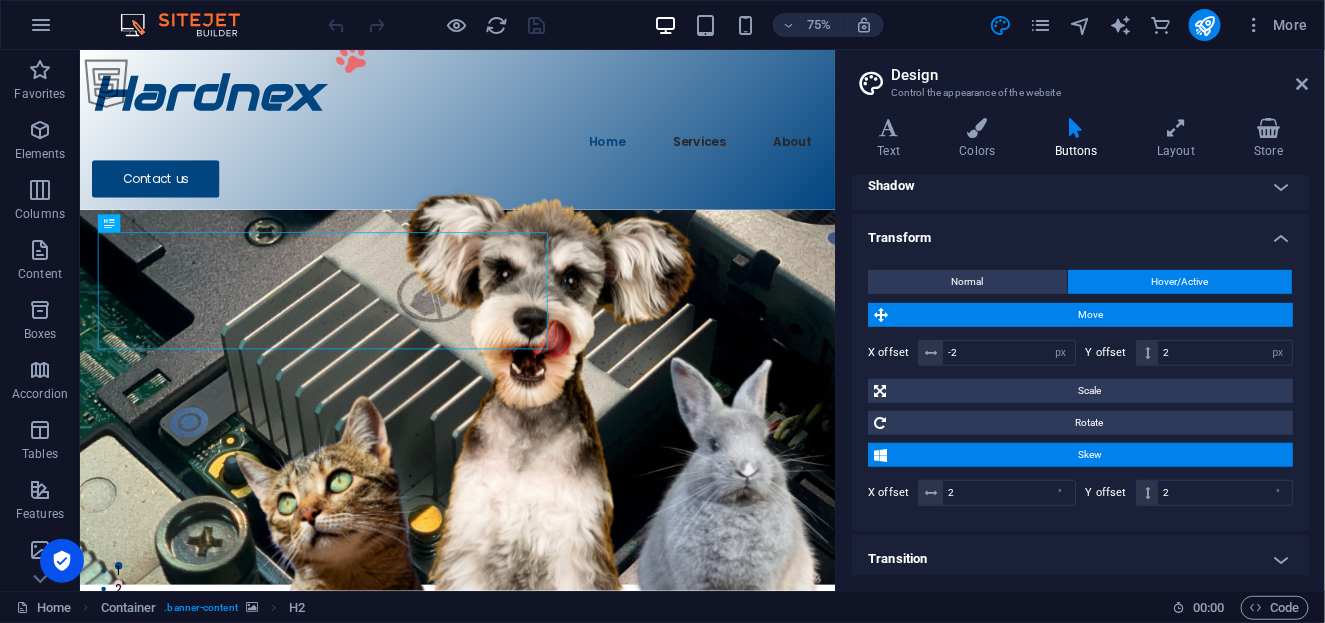scroll, scrollTop: 340, scrollLeft: 0, axis: vertical 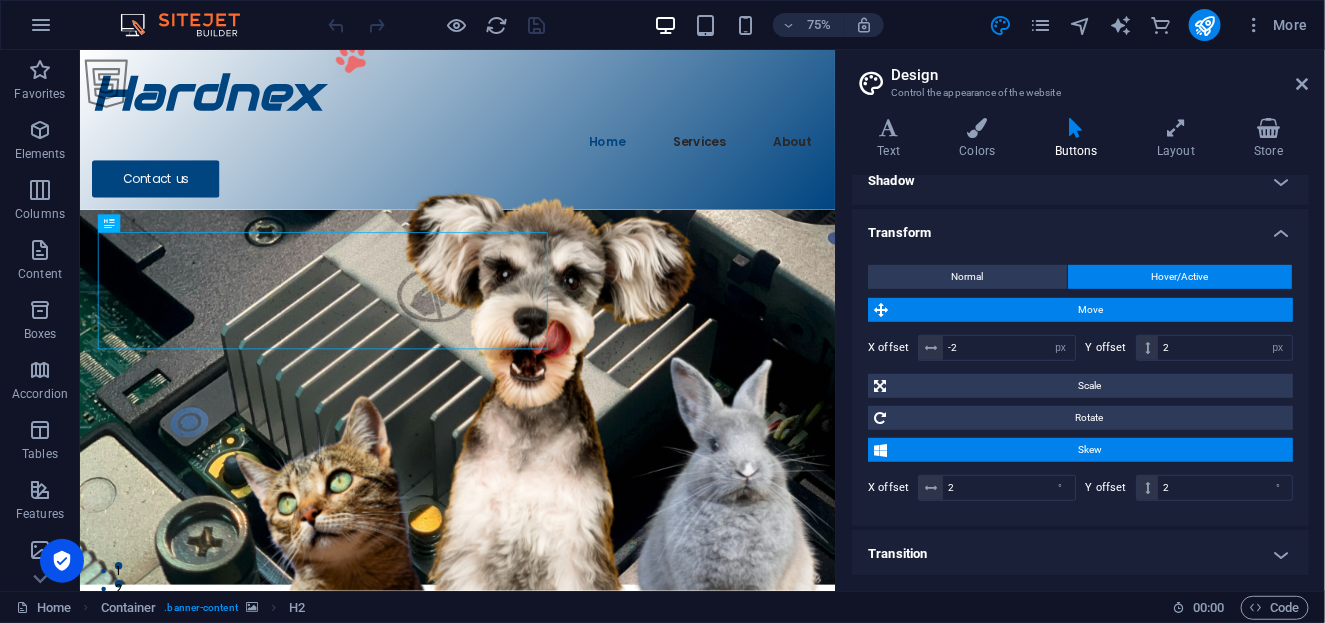 click on "Skew" at bounding box center [1090, 450] 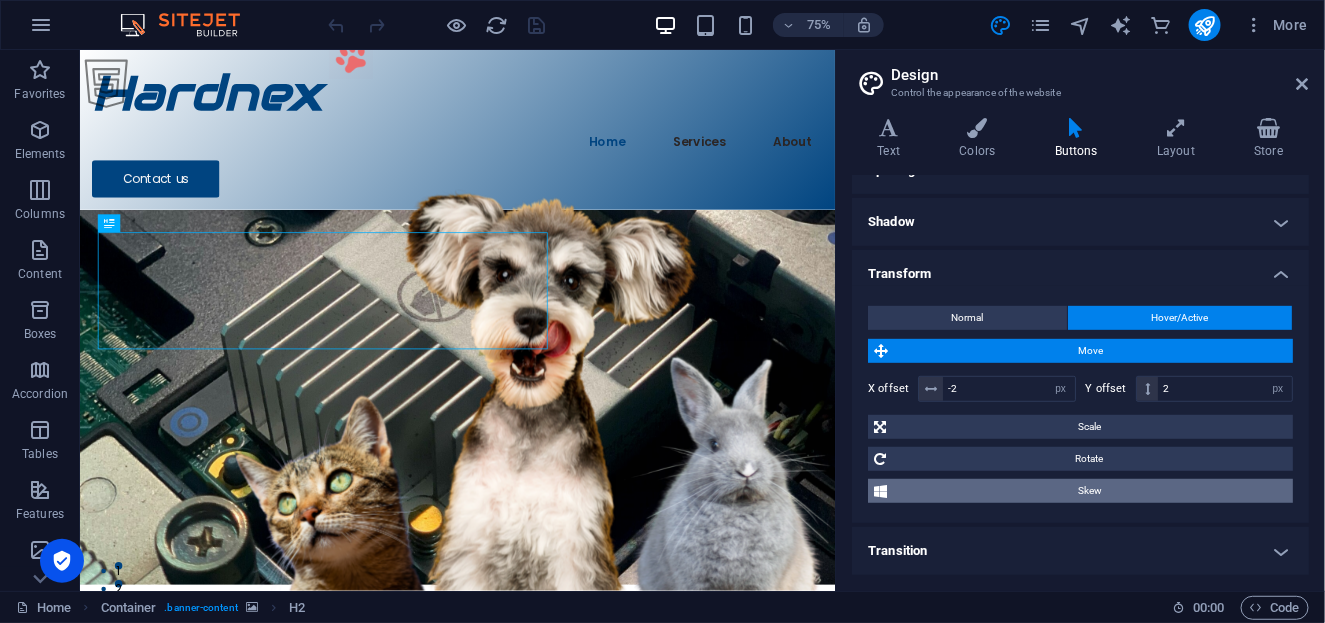 scroll, scrollTop: 297, scrollLeft: 0, axis: vertical 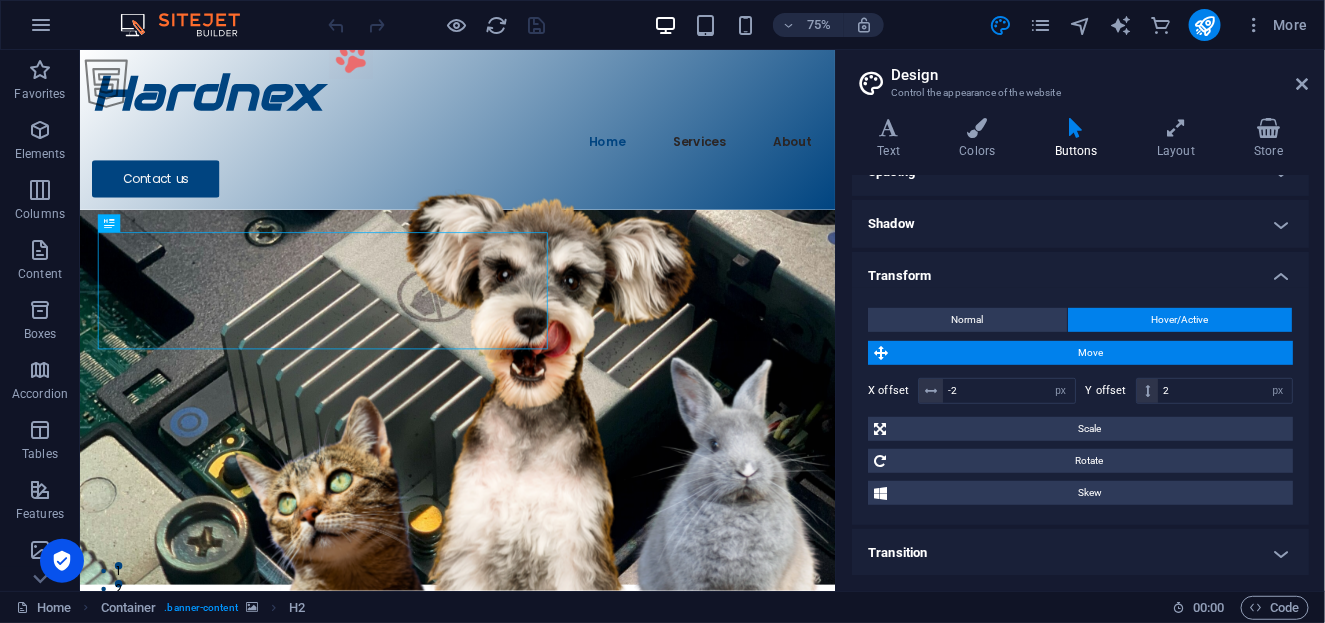 click on "Move" at bounding box center [1090, 353] 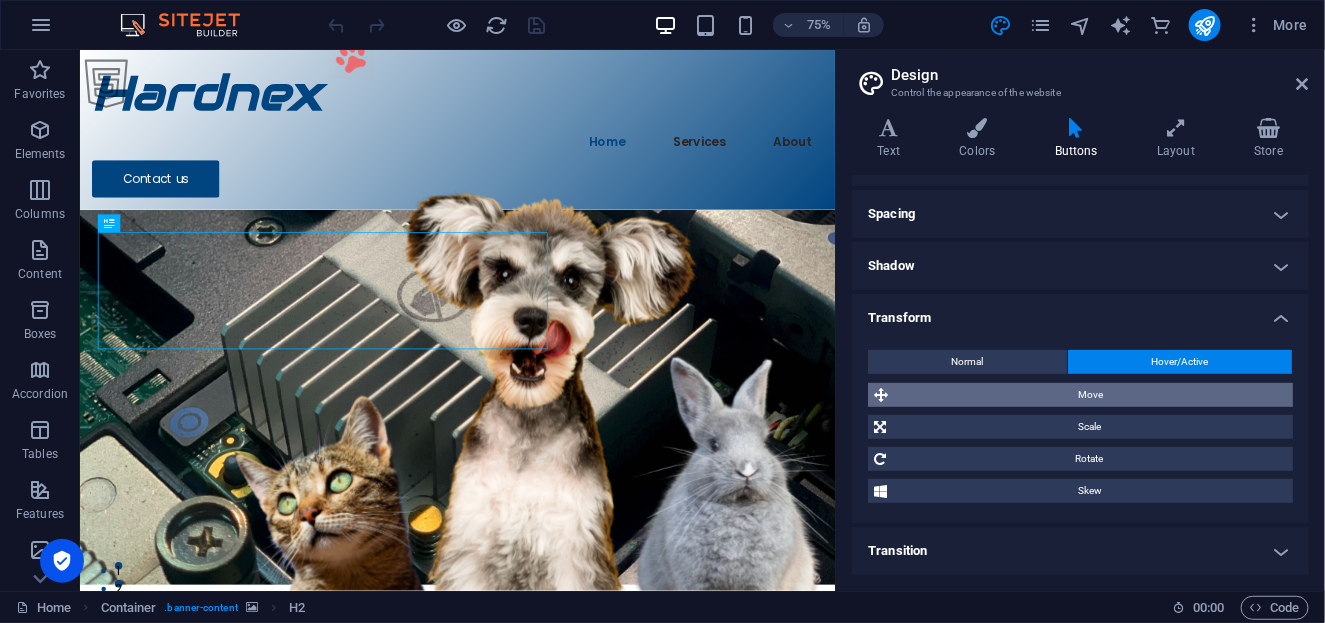 scroll, scrollTop: 253, scrollLeft: 0, axis: vertical 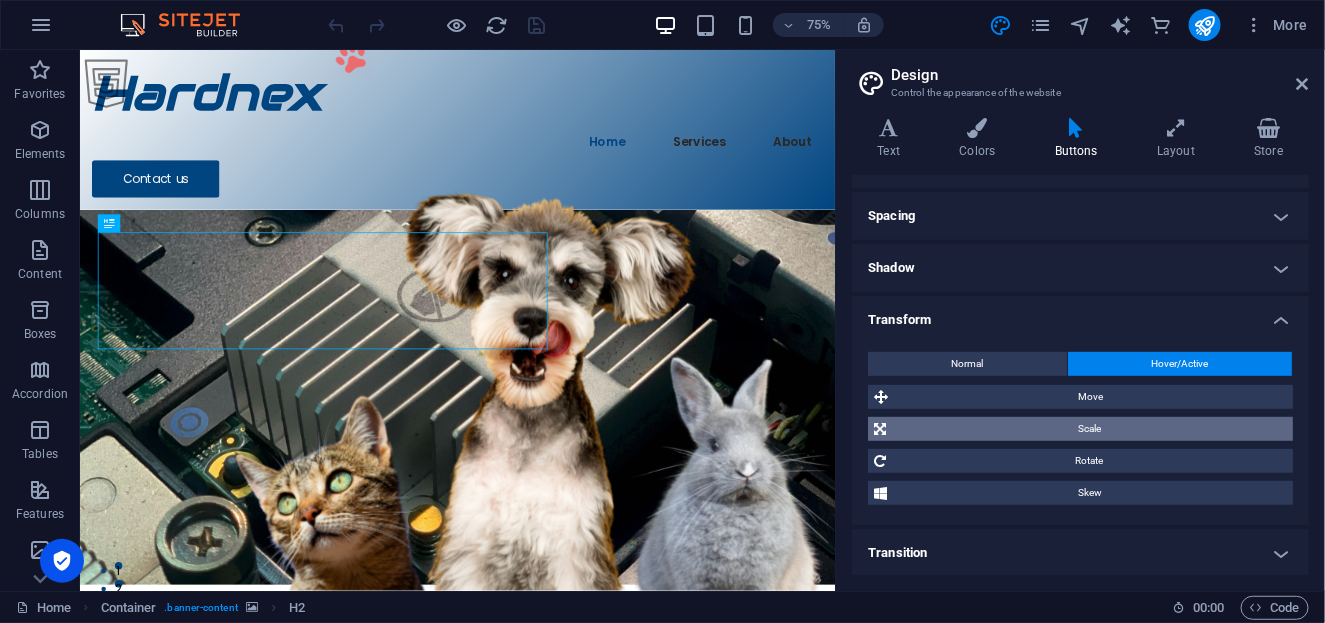 click on "Scale" at bounding box center [1089, 429] 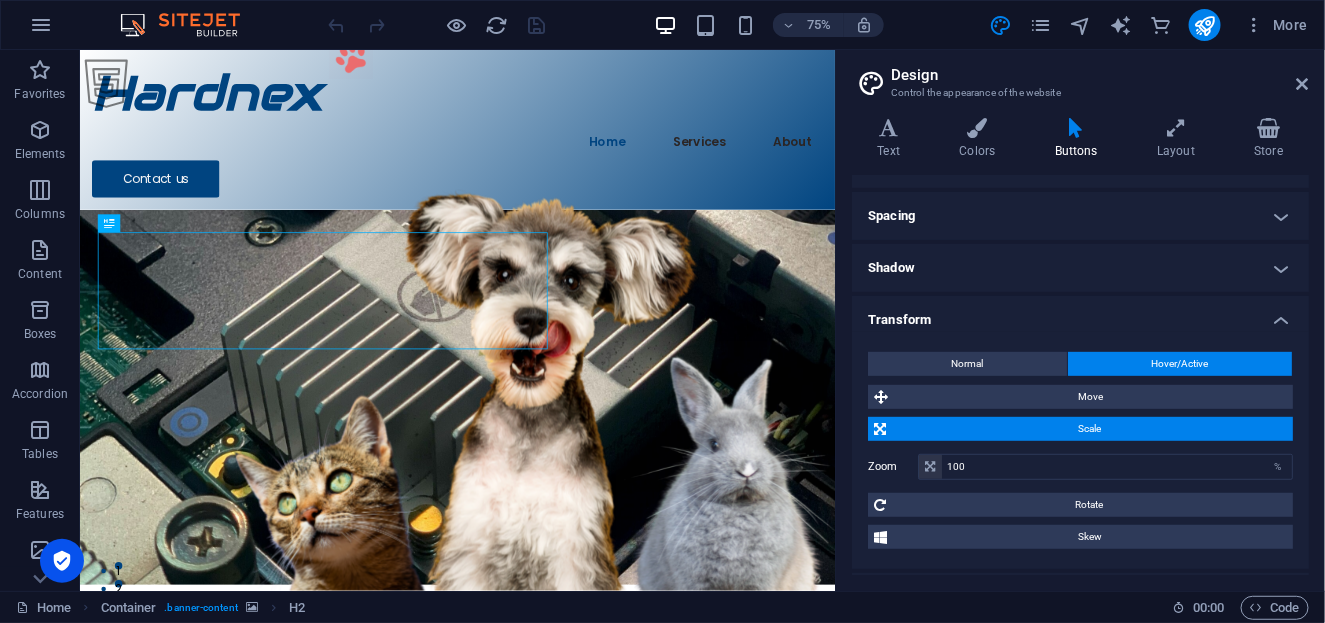 scroll, scrollTop: 297, scrollLeft: 0, axis: vertical 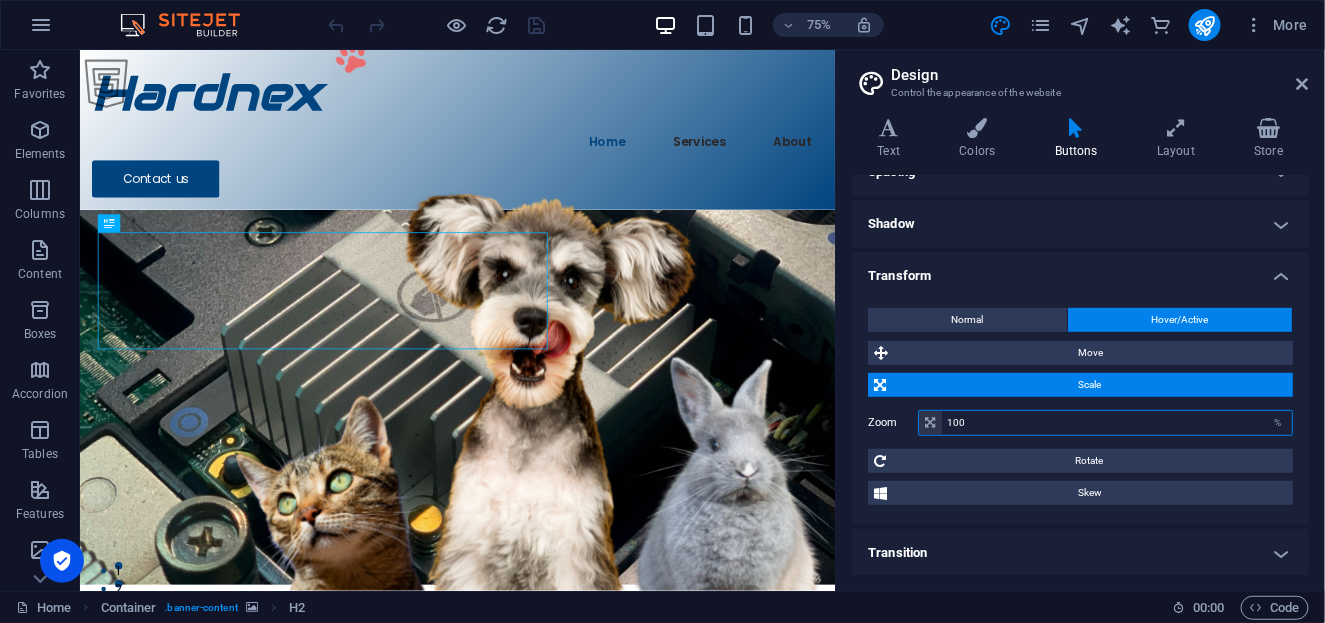 click on "100" at bounding box center [1117, 423] 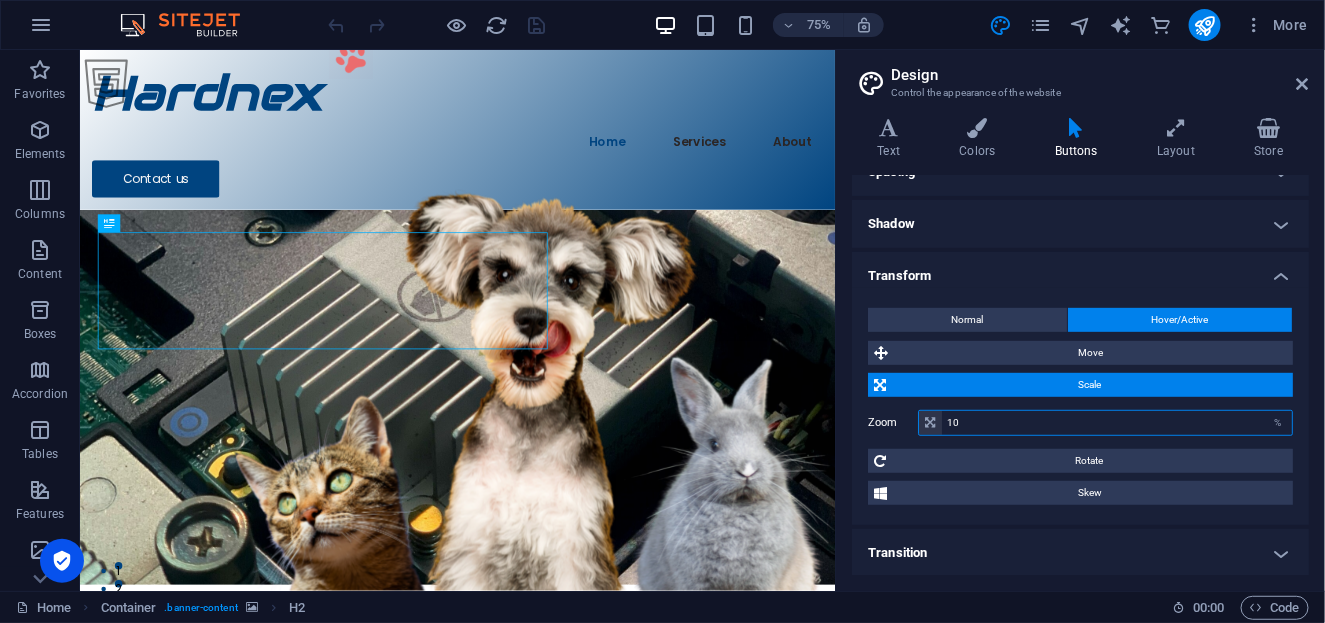 type on "1" 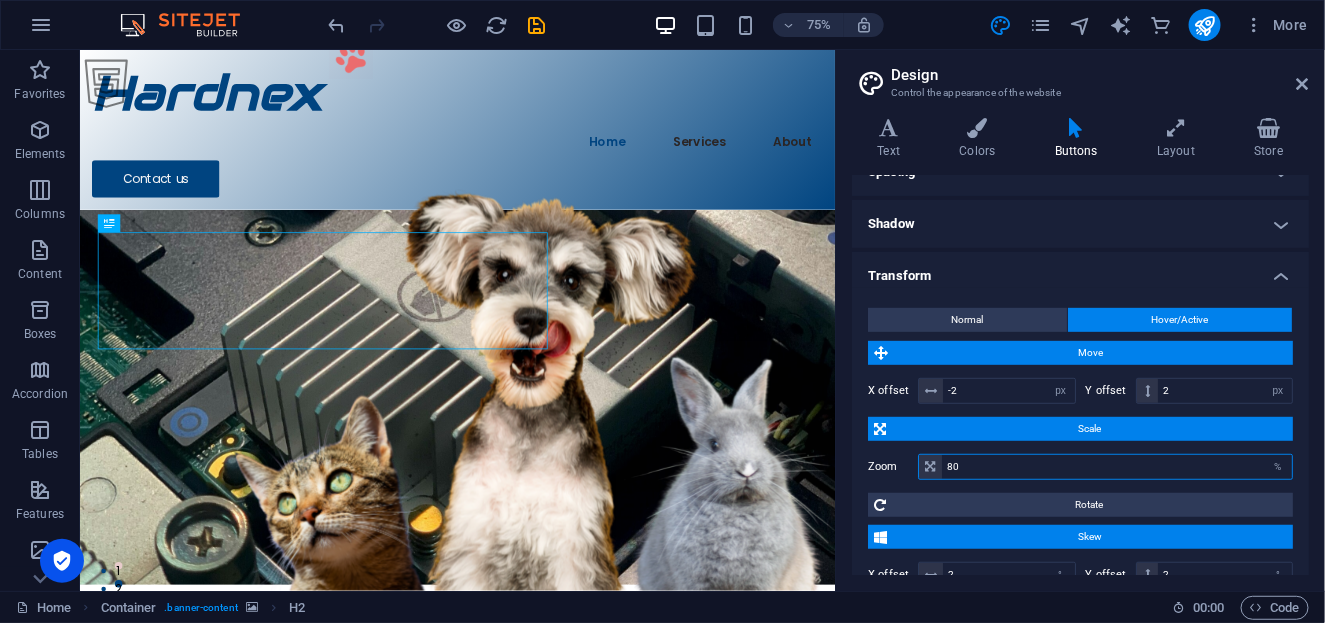 scroll, scrollTop: 384, scrollLeft: 0, axis: vertical 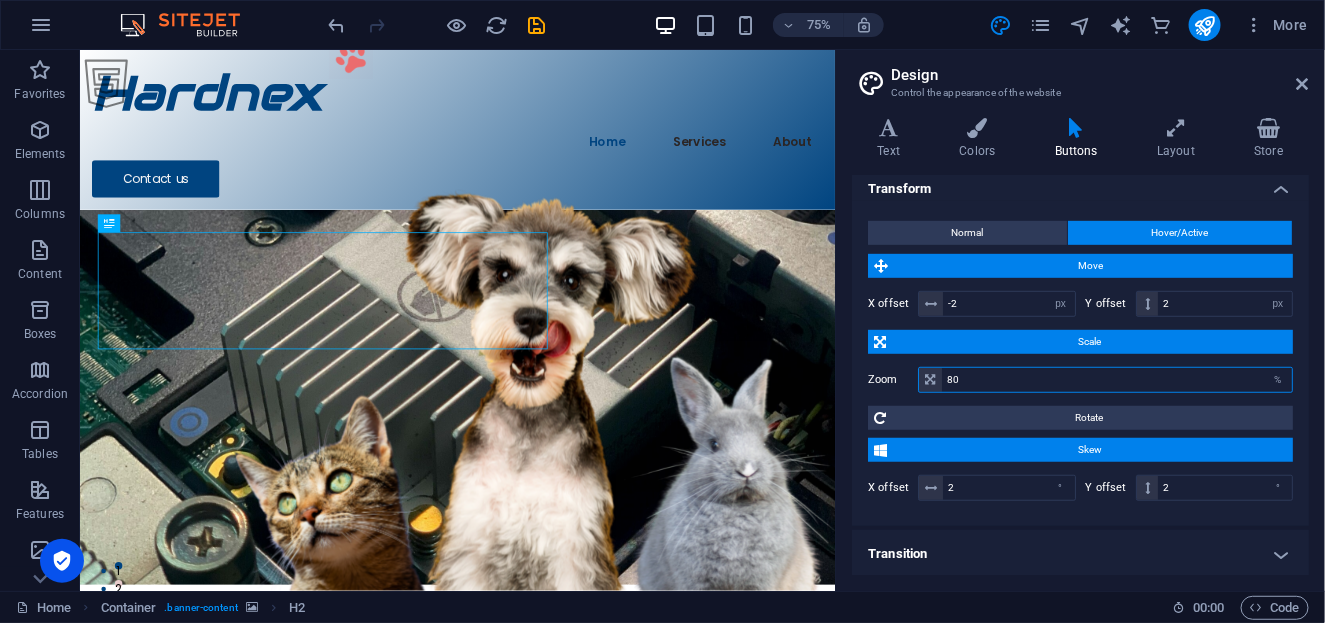 type on "80" 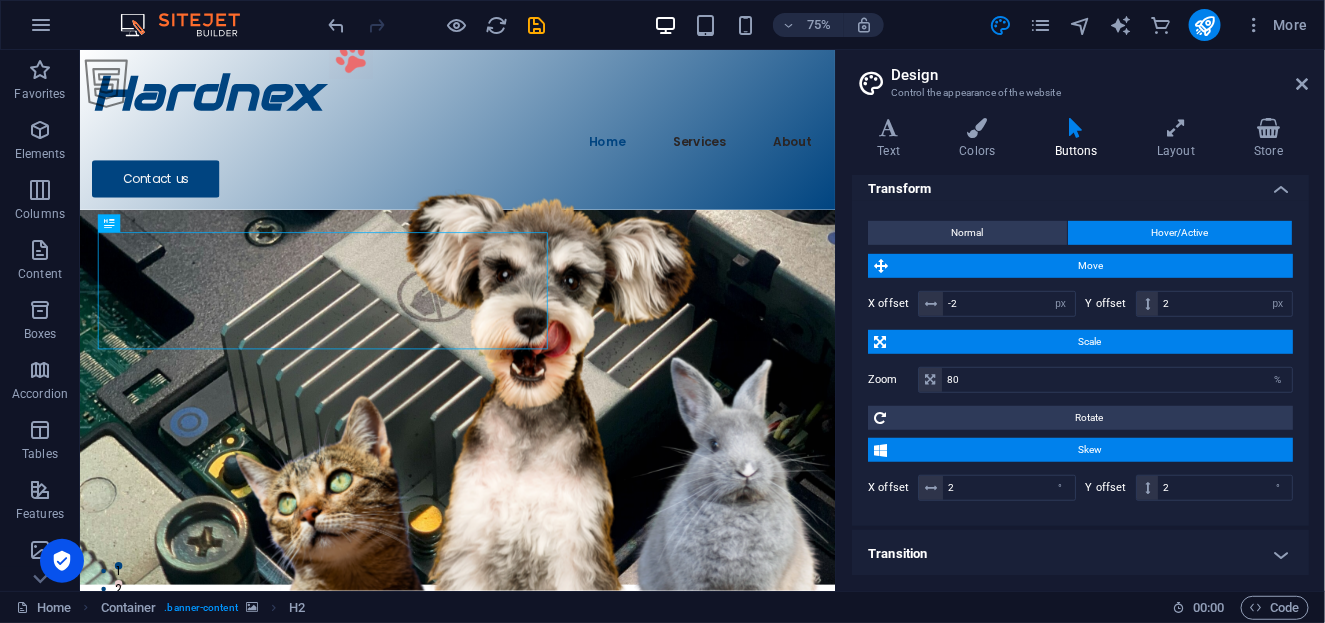 click on "Scale" at bounding box center (1089, 342) 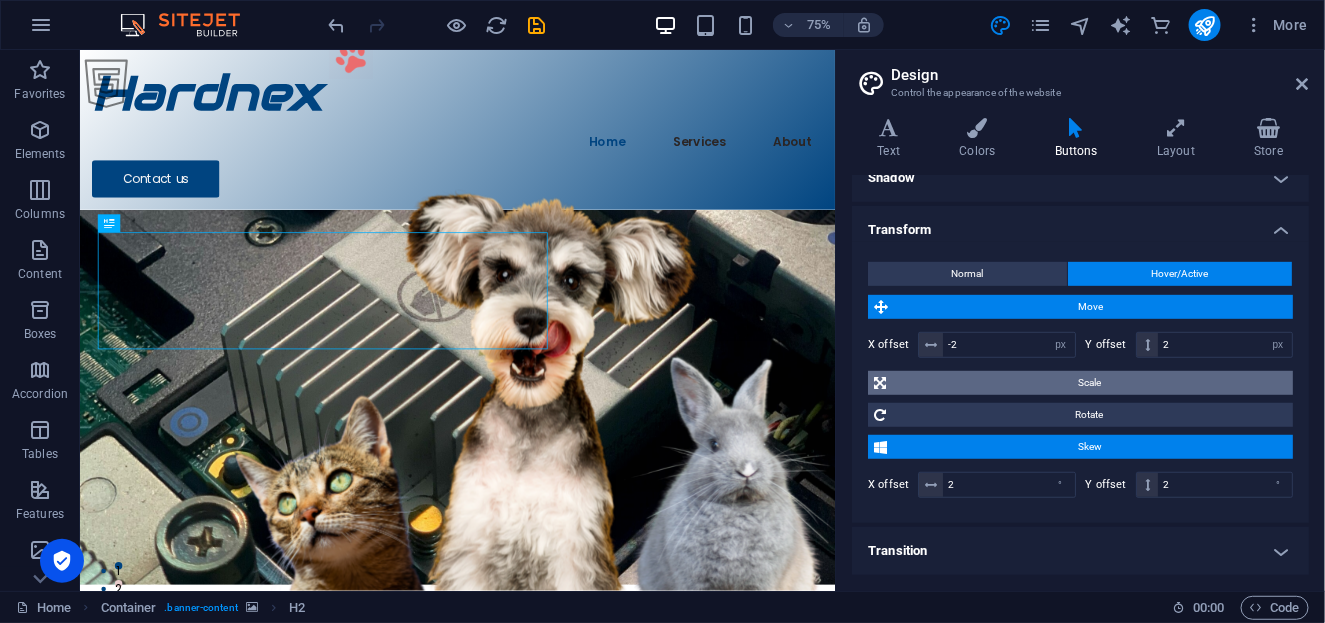 scroll, scrollTop: 340, scrollLeft: 0, axis: vertical 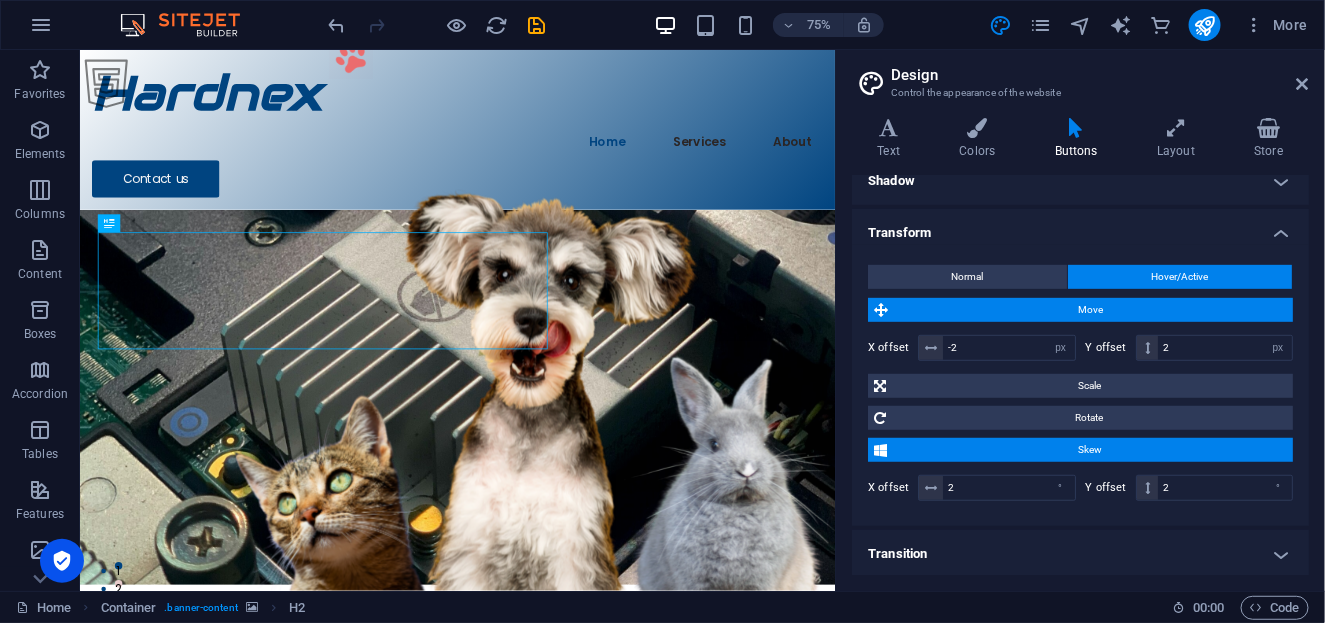 click on "Skew" at bounding box center [1090, 450] 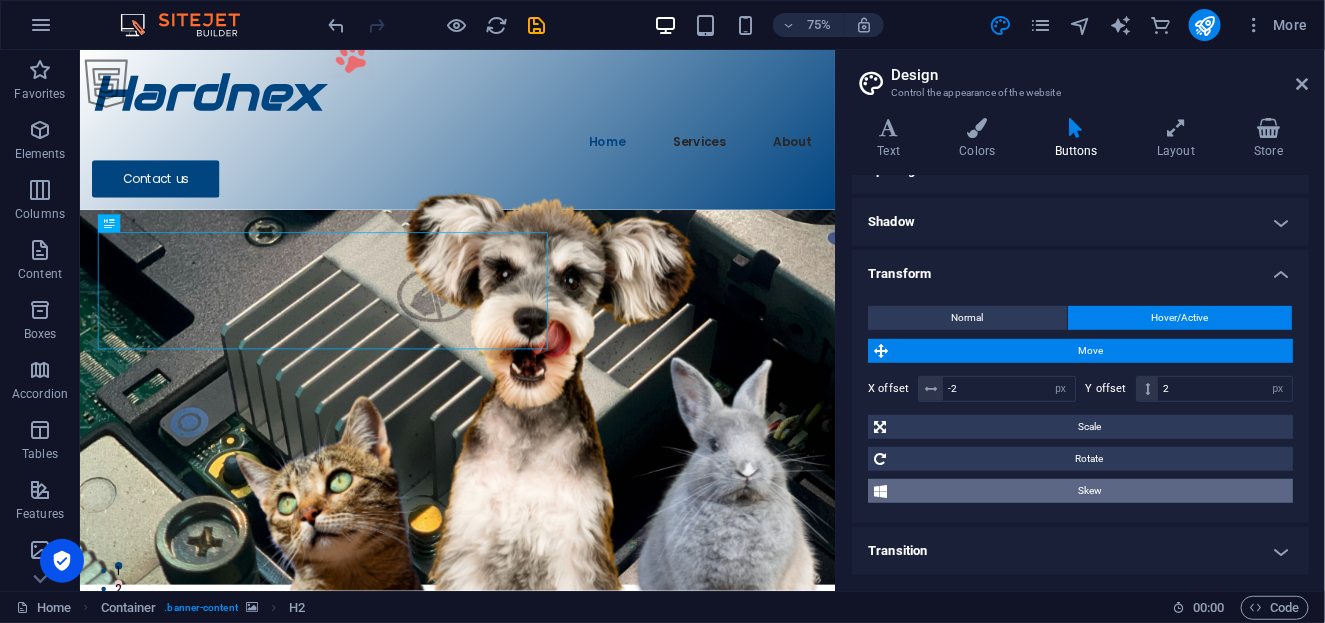 scroll, scrollTop: 297, scrollLeft: 0, axis: vertical 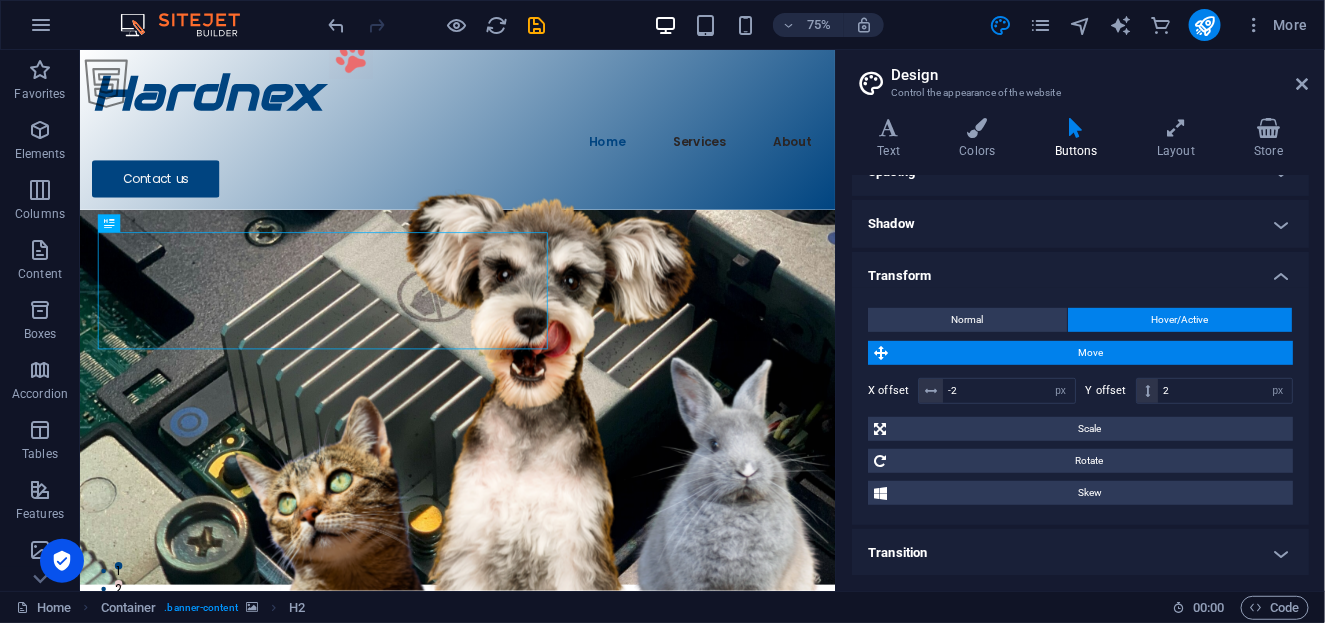 click on "Move" at bounding box center (1090, 353) 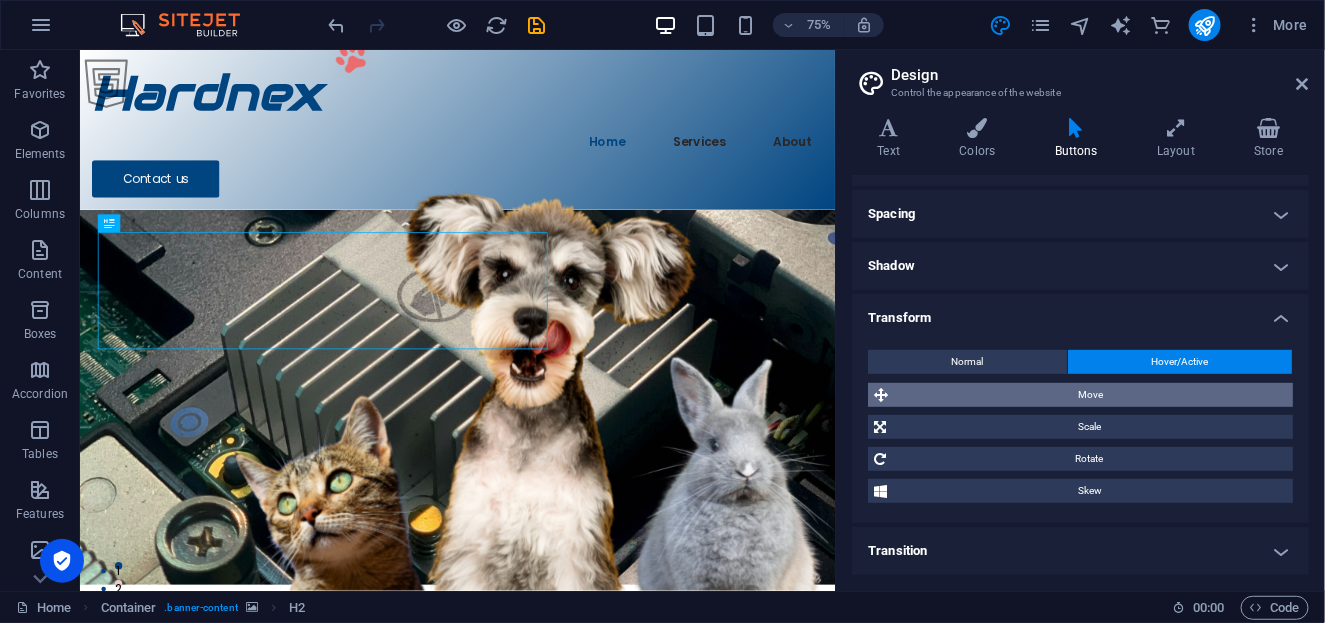 scroll, scrollTop: 253, scrollLeft: 0, axis: vertical 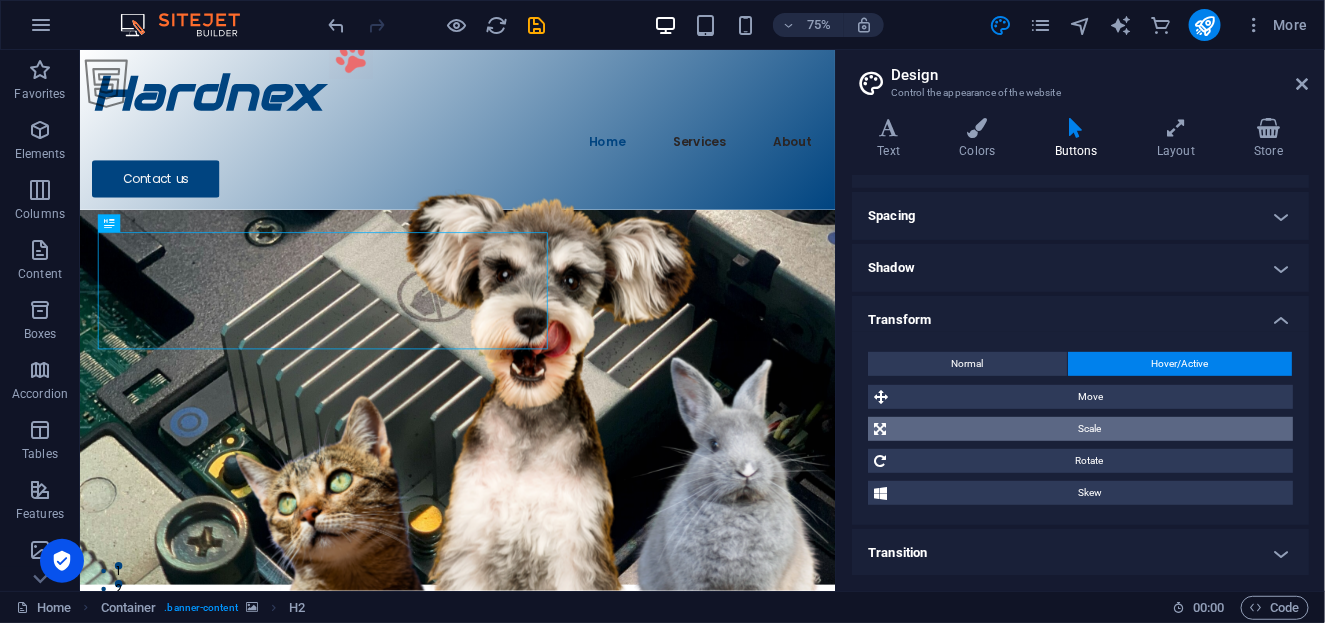 click on "Scale" at bounding box center [1089, 429] 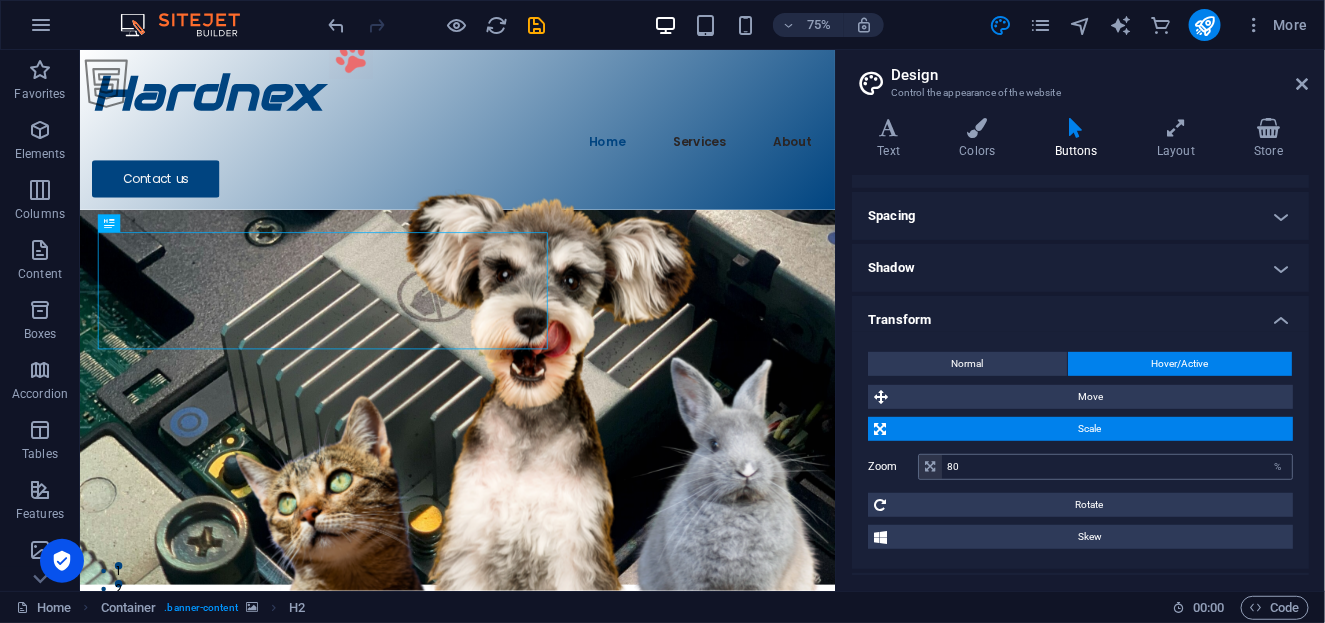 type 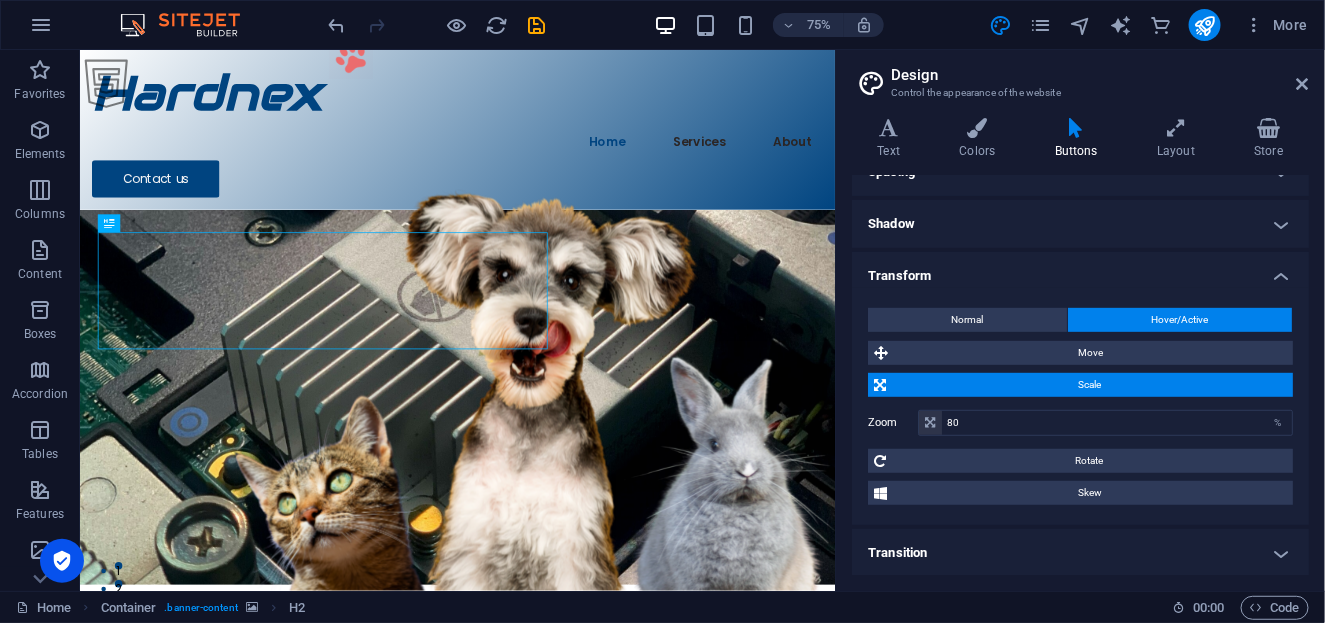 click on "Transition" at bounding box center [1080, 553] 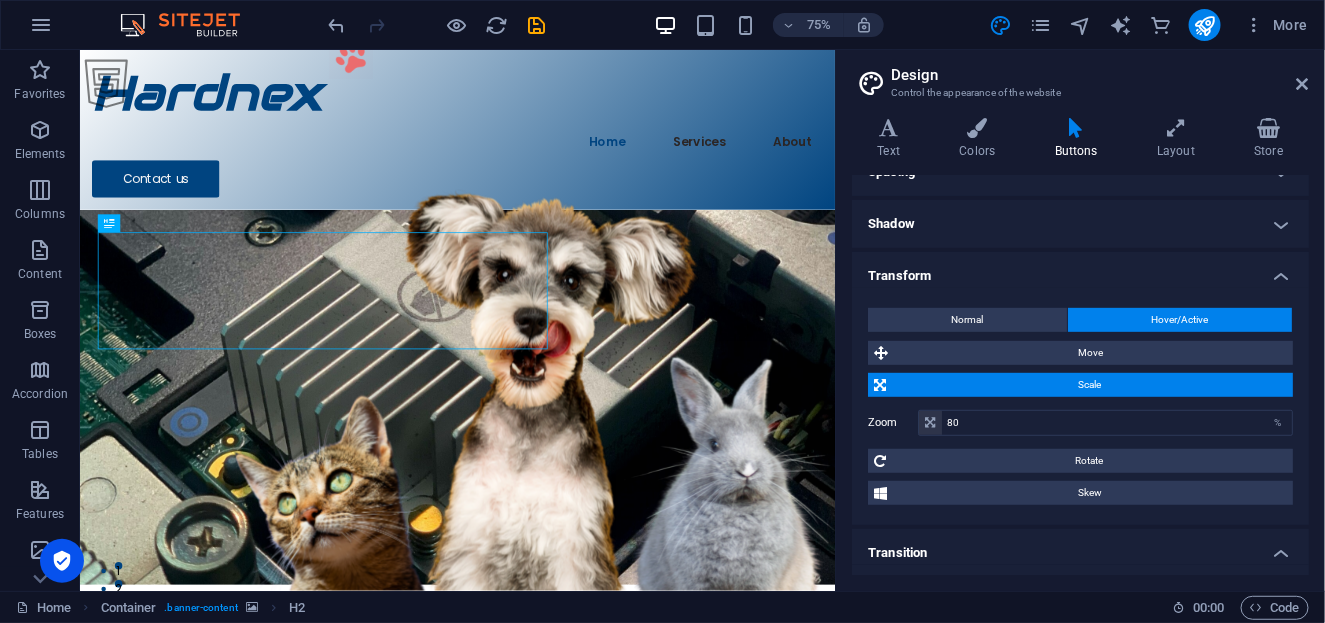 scroll, scrollTop: 382, scrollLeft: 0, axis: vertical 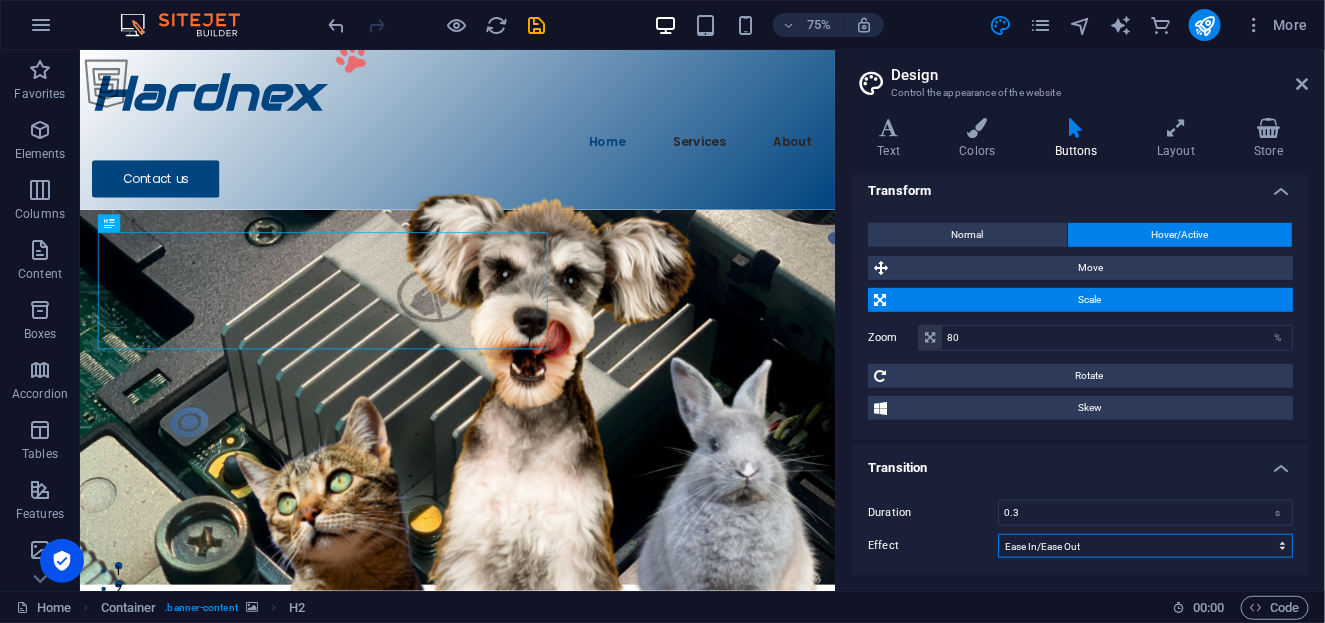 click on "Ease Ease In Ease Out Ease In/Ease Out Linear" at bounding box center [1145, 546] 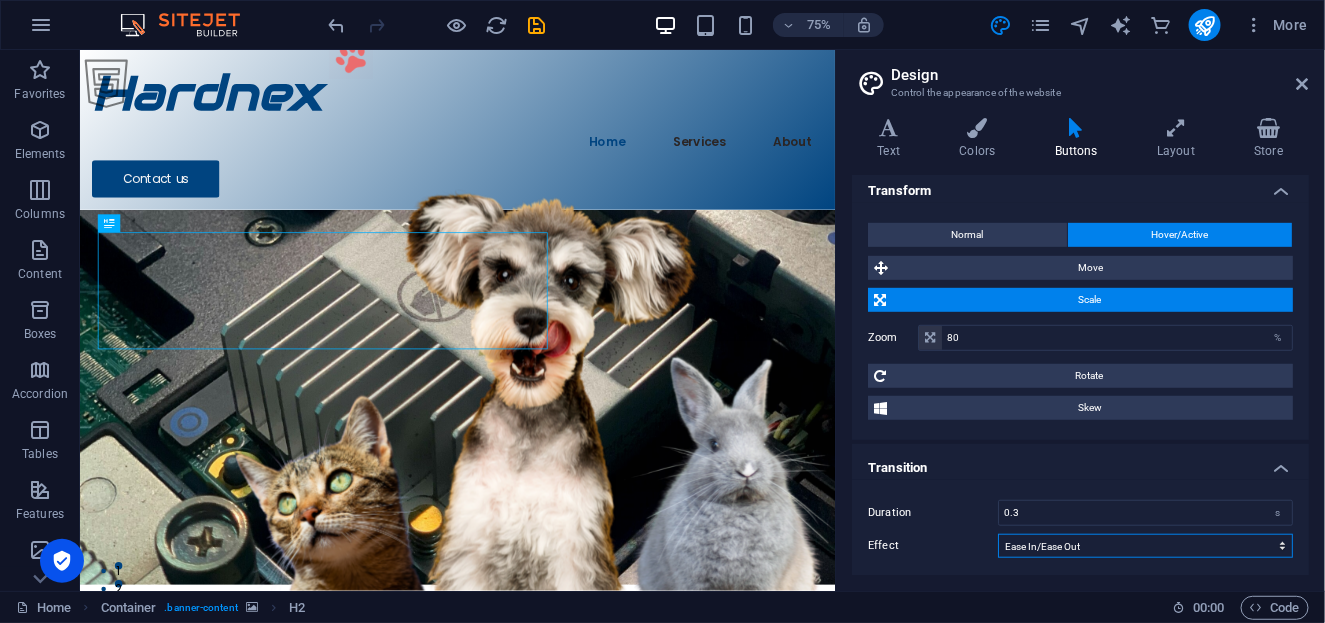 select on "ease" 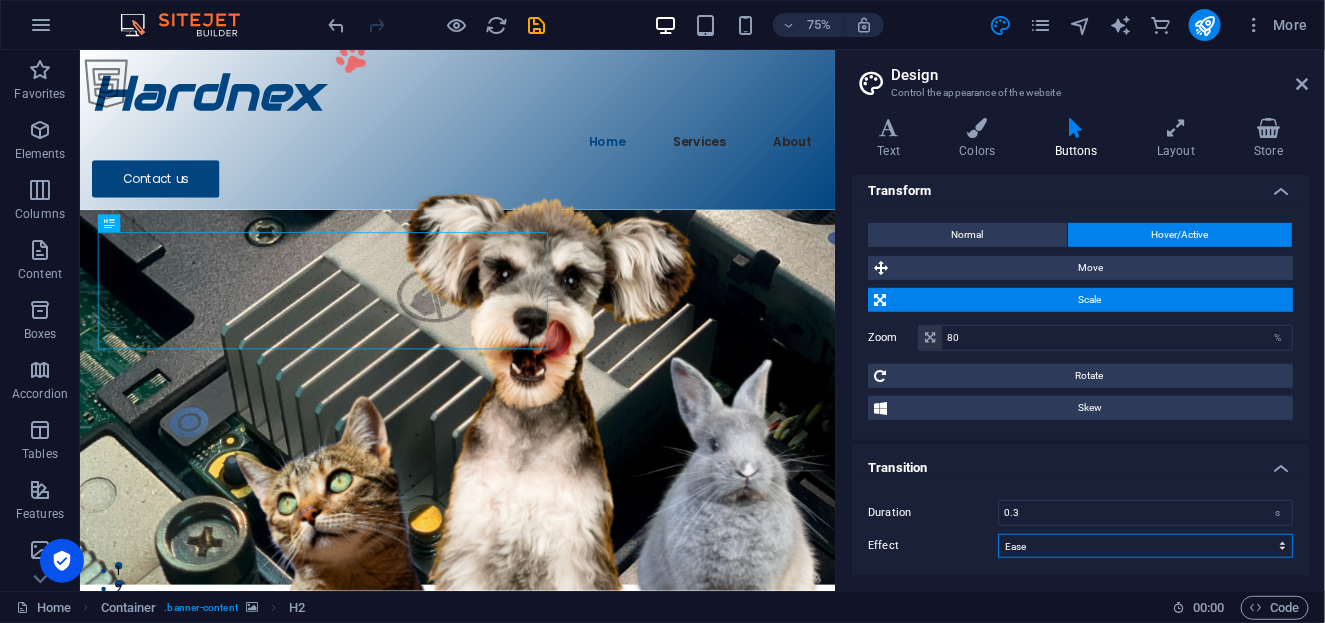 click on "Ease Ease In Ease Out Ease In/Ease Out Linear" at bounding box center (1145, 546) 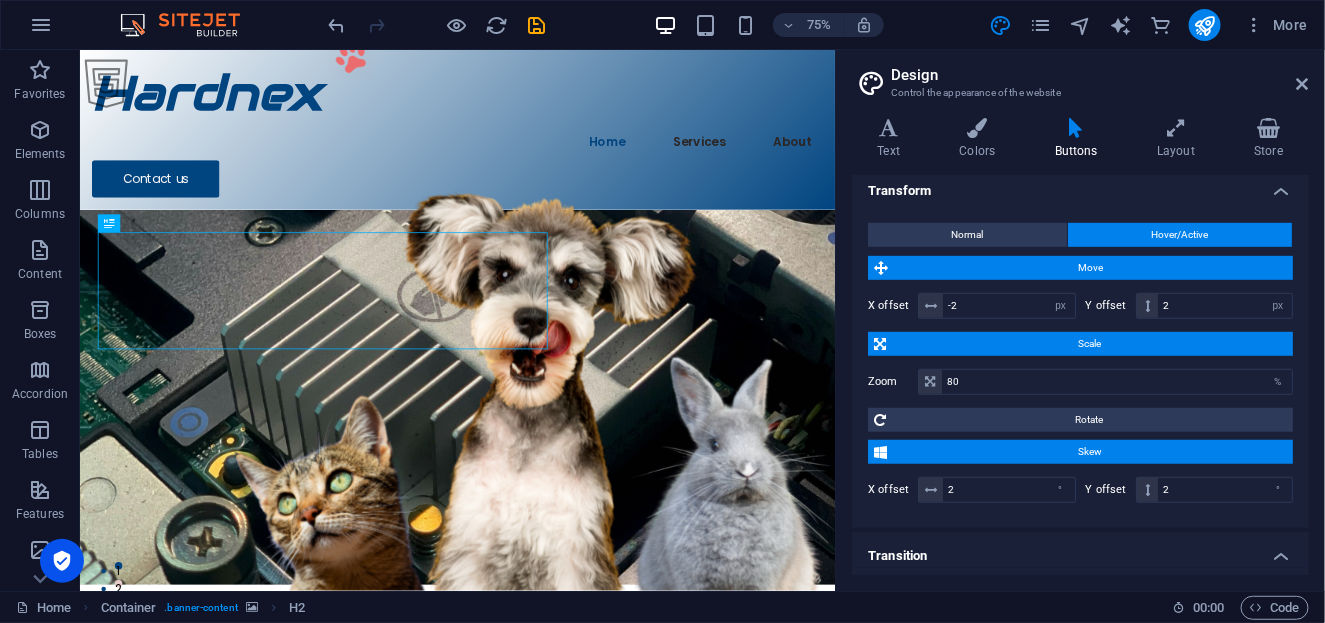 click on "Scale" at bounding box center (1089, 344) 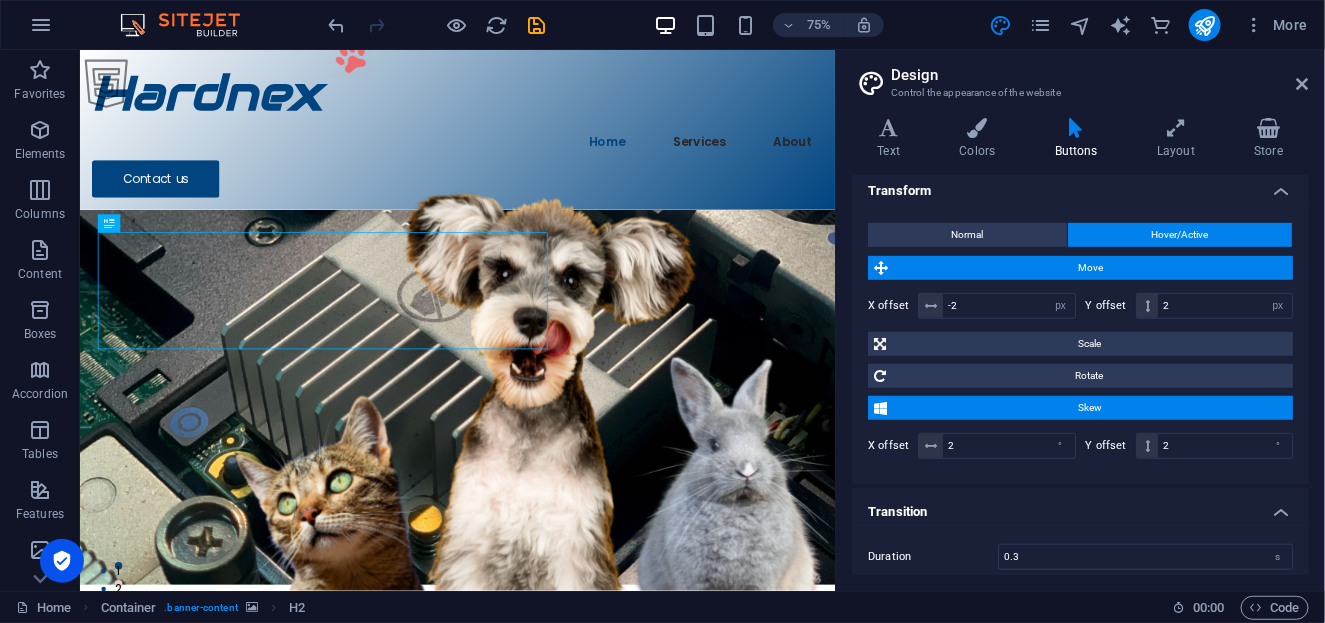 click on "Skew" at bounding box center (1090, 408) 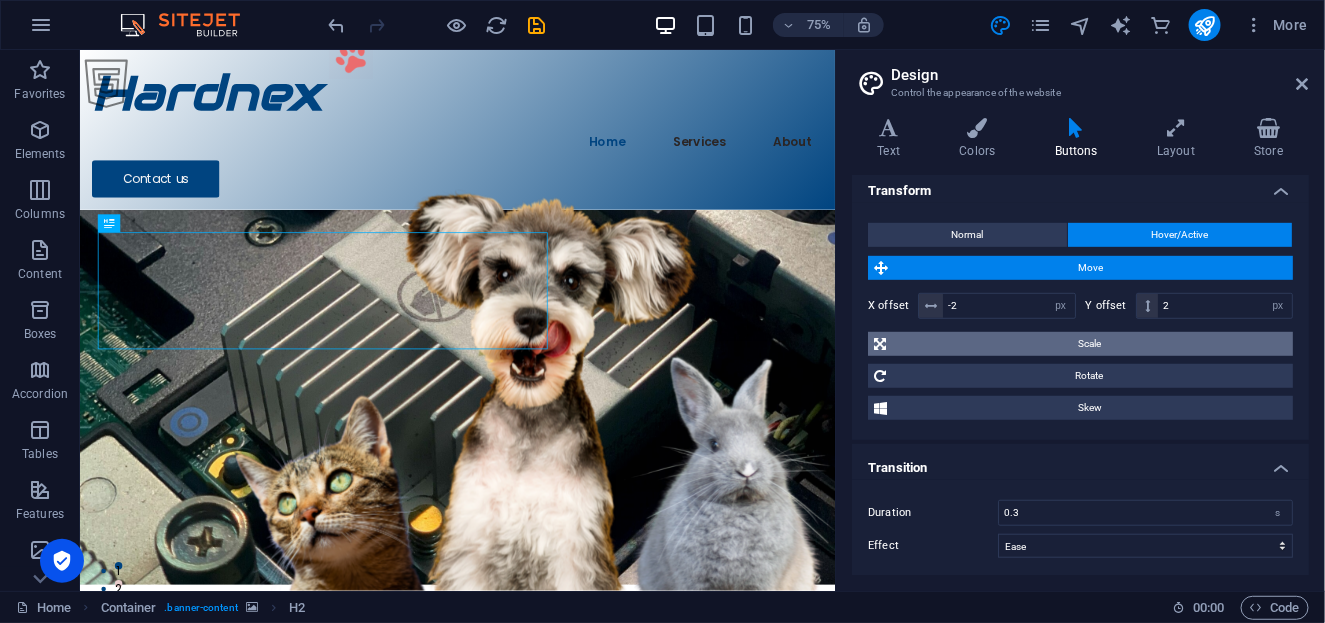 click on "Scale" at bounding box center (1089, 344) 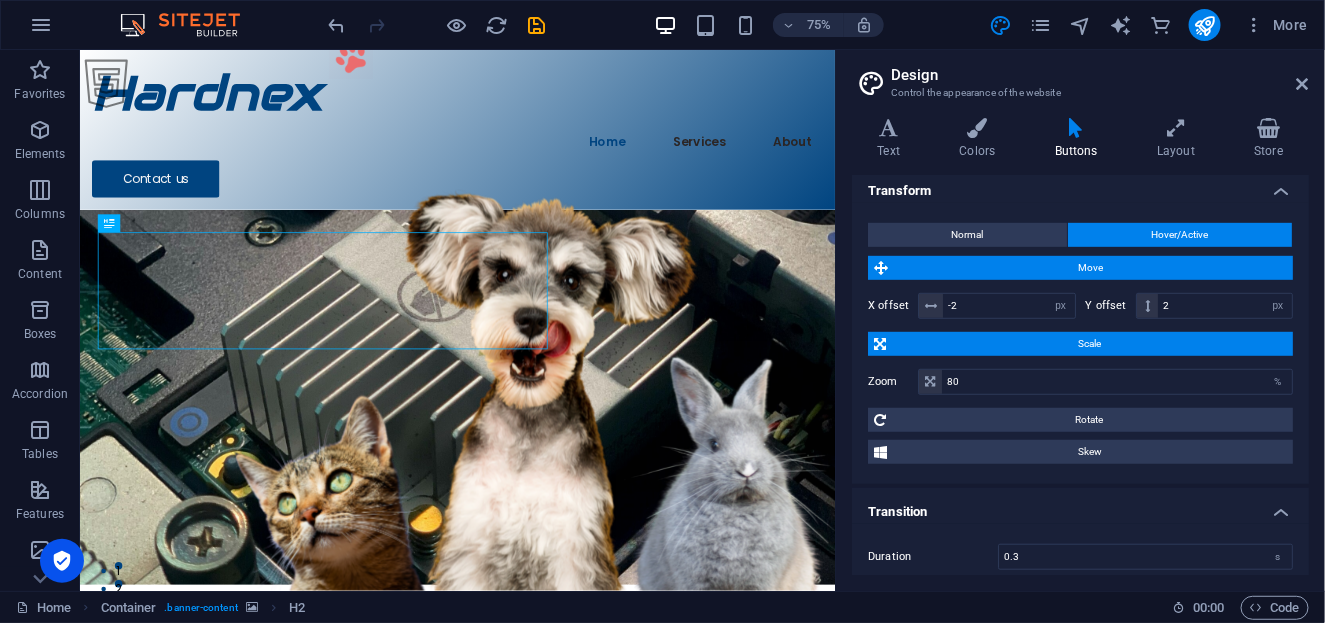 click on "Move" at bounding box center [1090, 268] 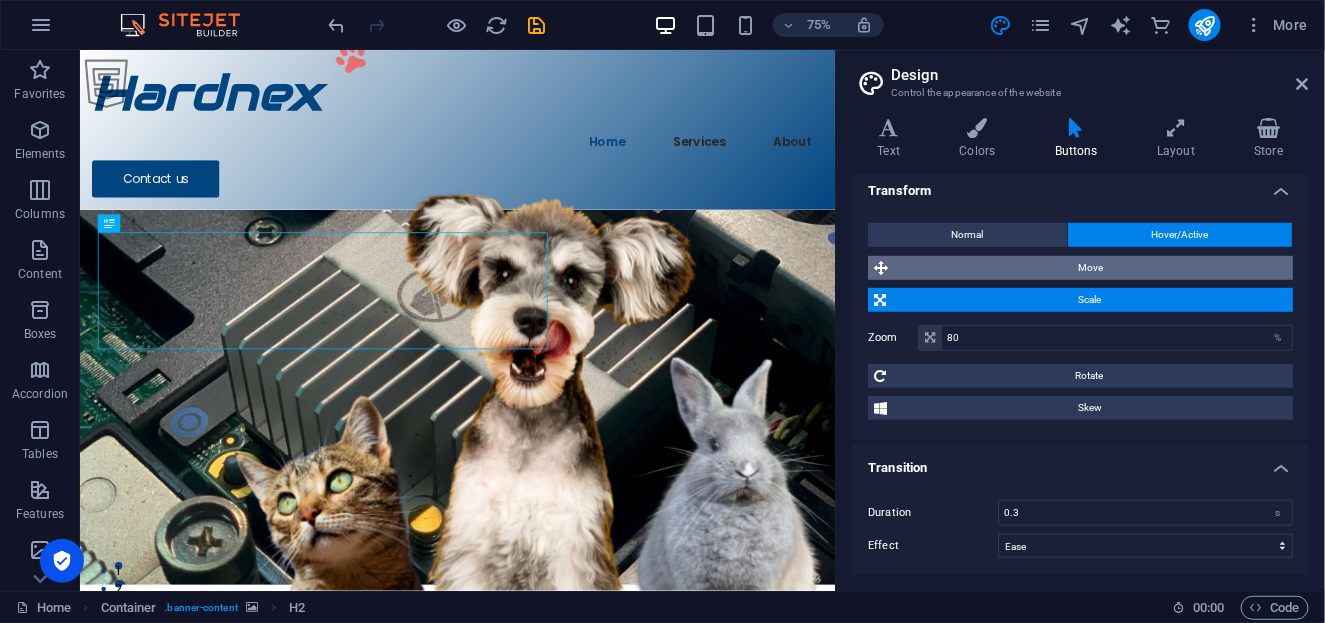 click on "Move" at bounding box center (1090, 268) 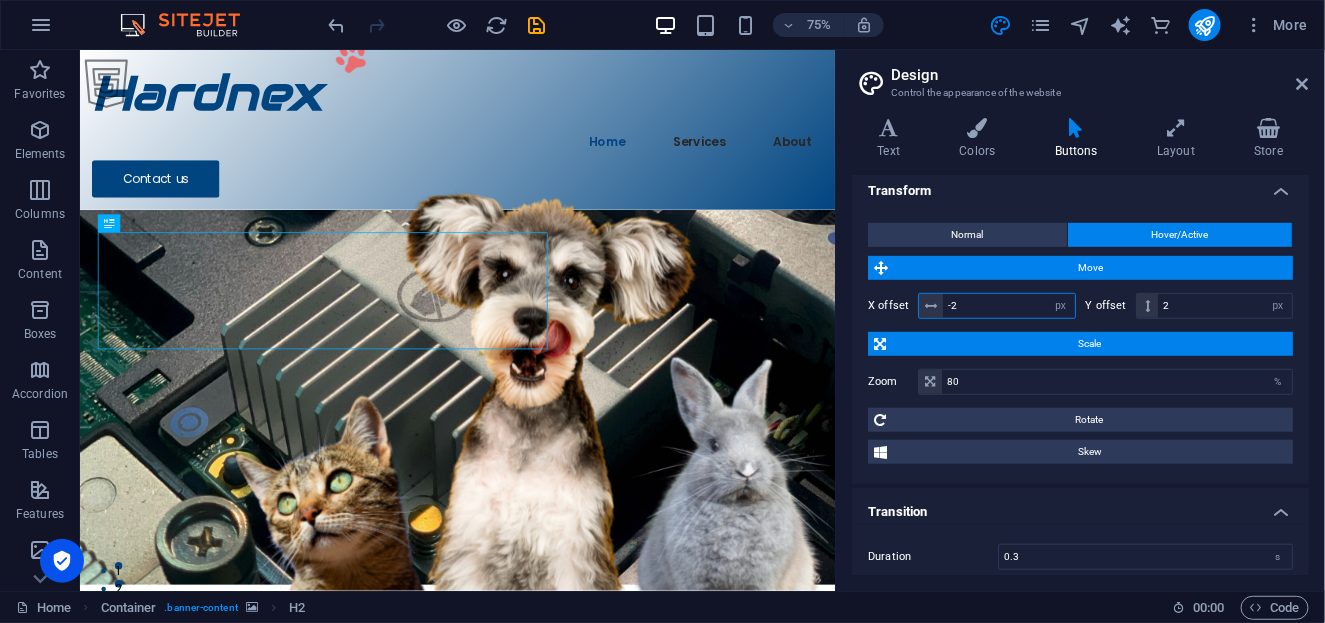 click on "-2" at bounding box center [1009, 306] 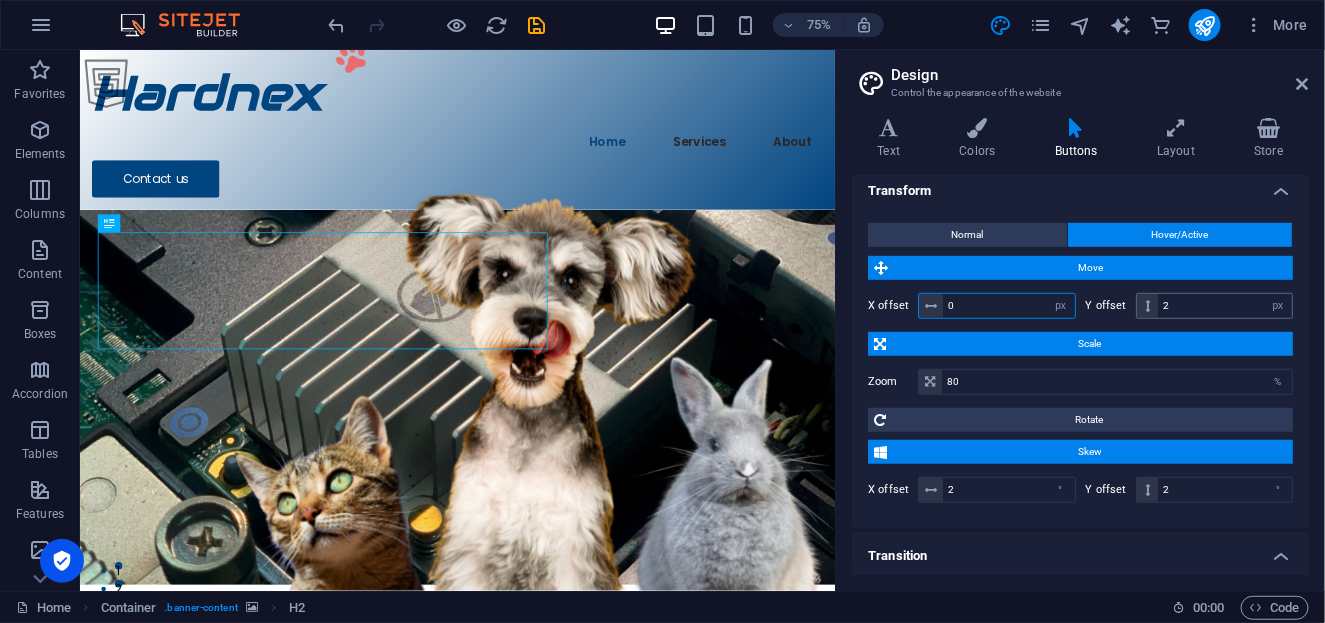 type on "0" 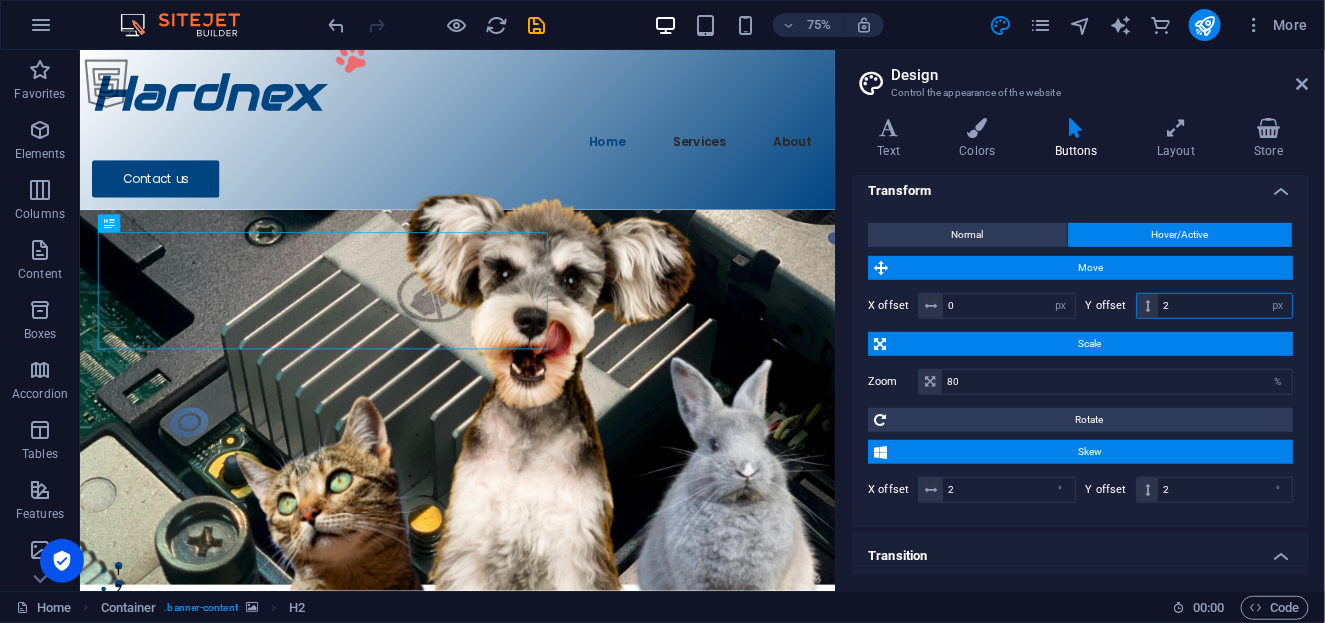 click on "2" at bounding box center (1225, 306) 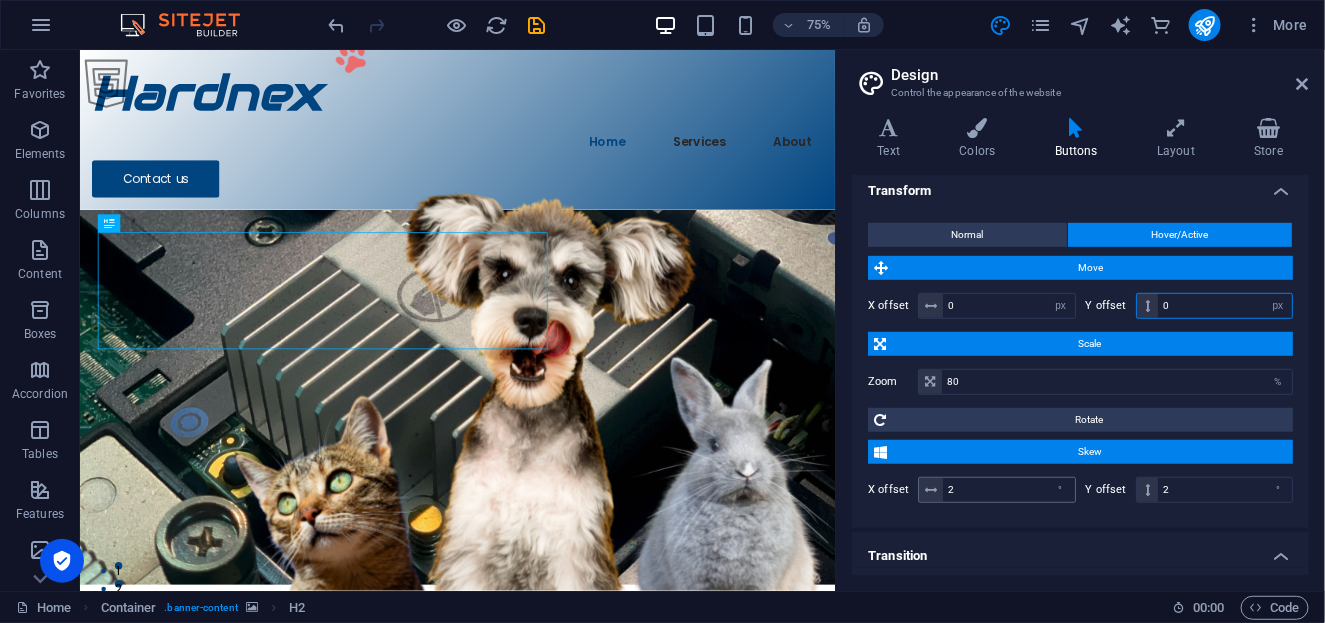 type on "0" 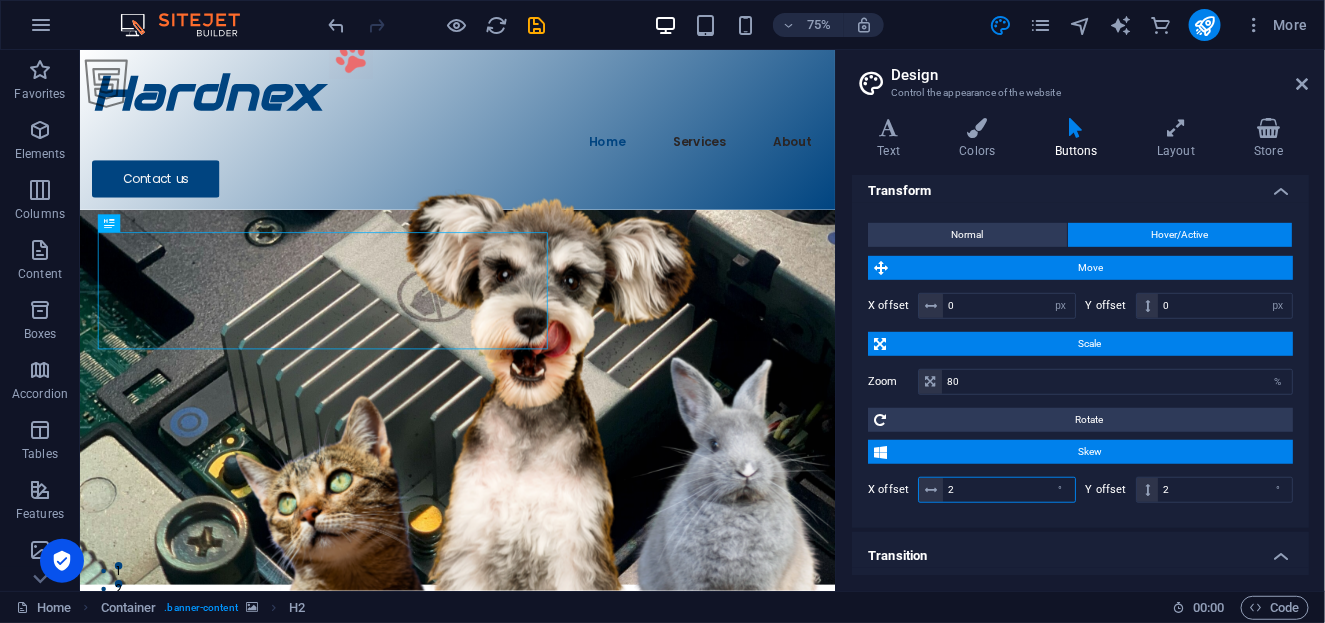 click on "2" at bounding box center (1009, 490) 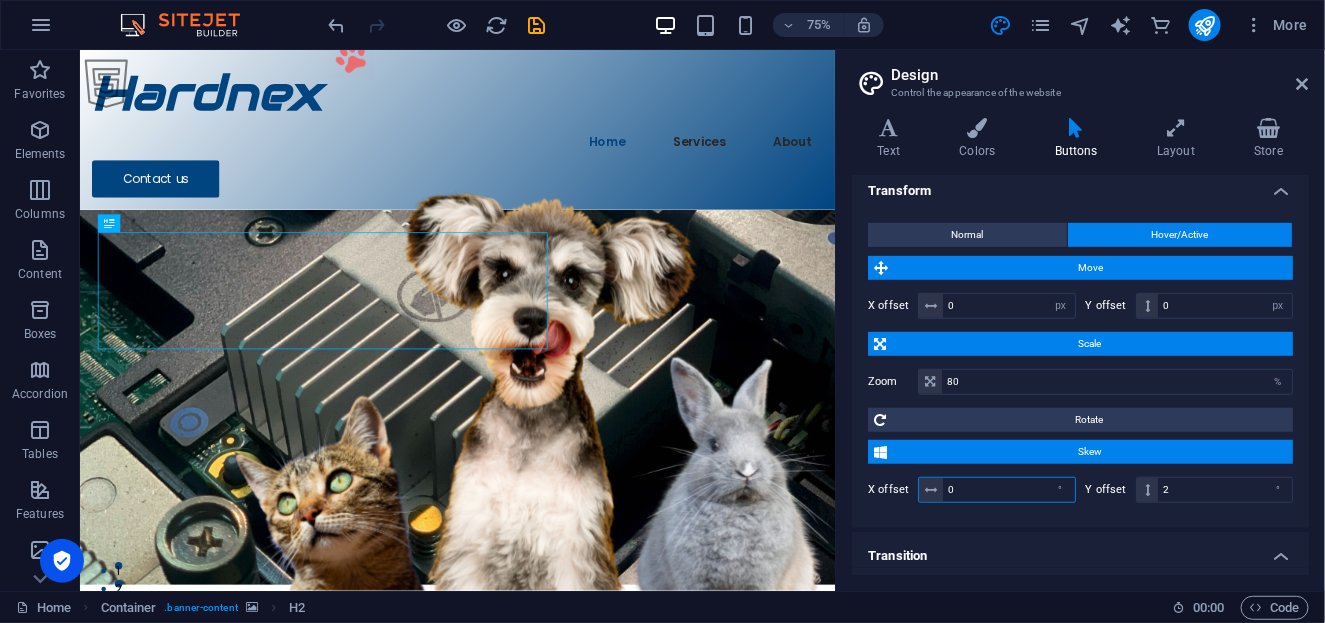 type on "2" 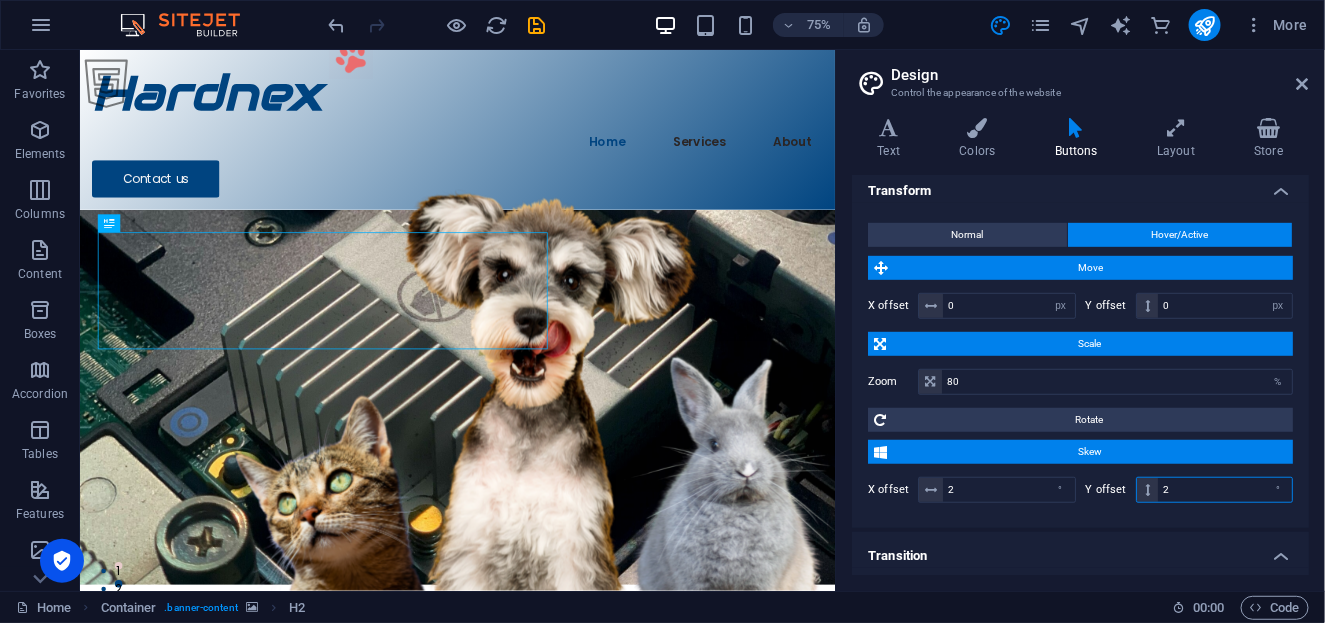 click on "2" at bounding box center (1225, 490) 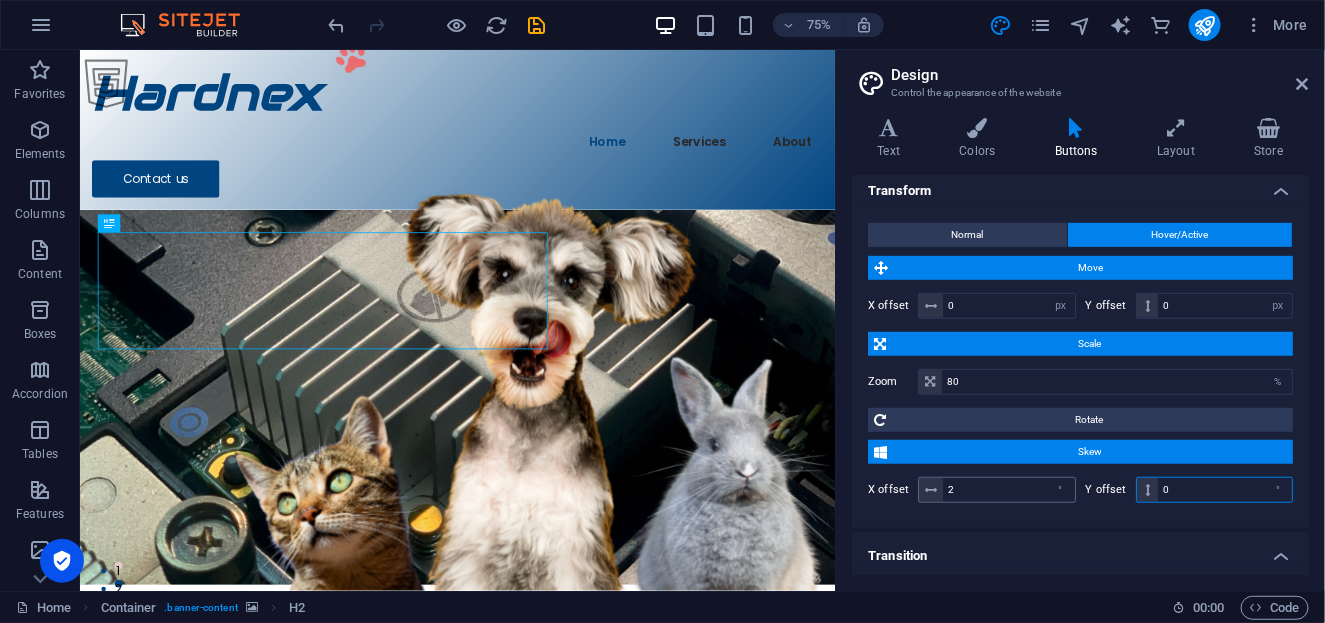 type on "0" 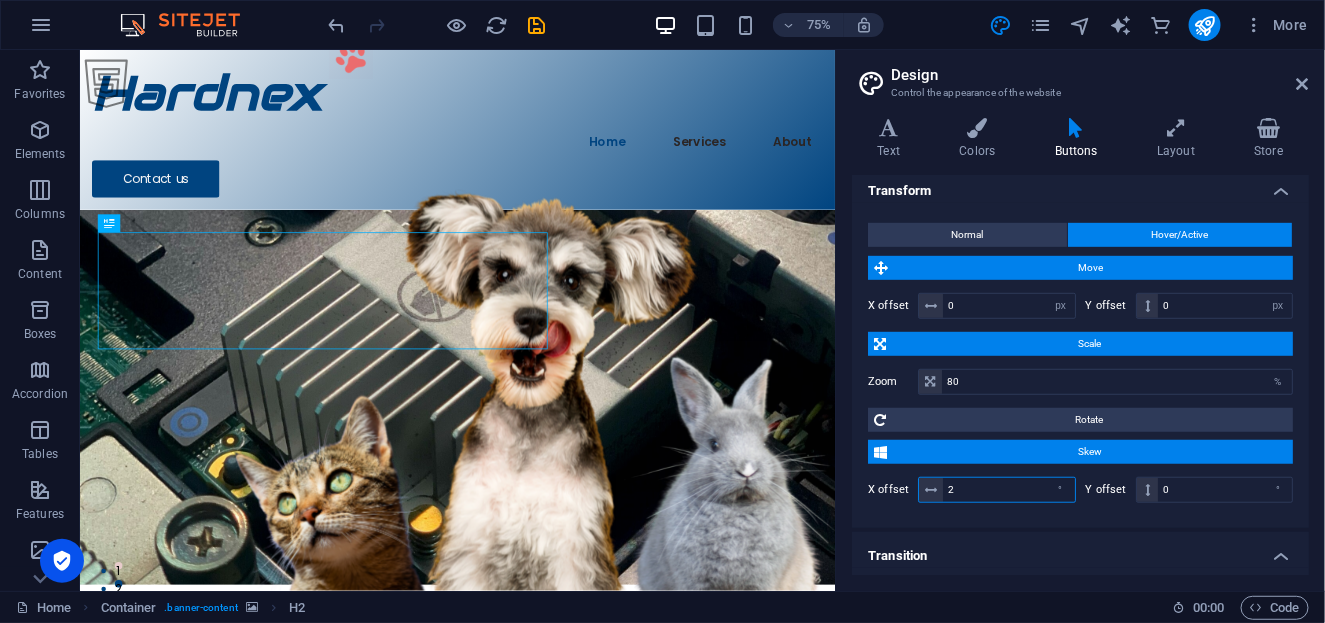 click on "2" at bounding box center [1009, 490] 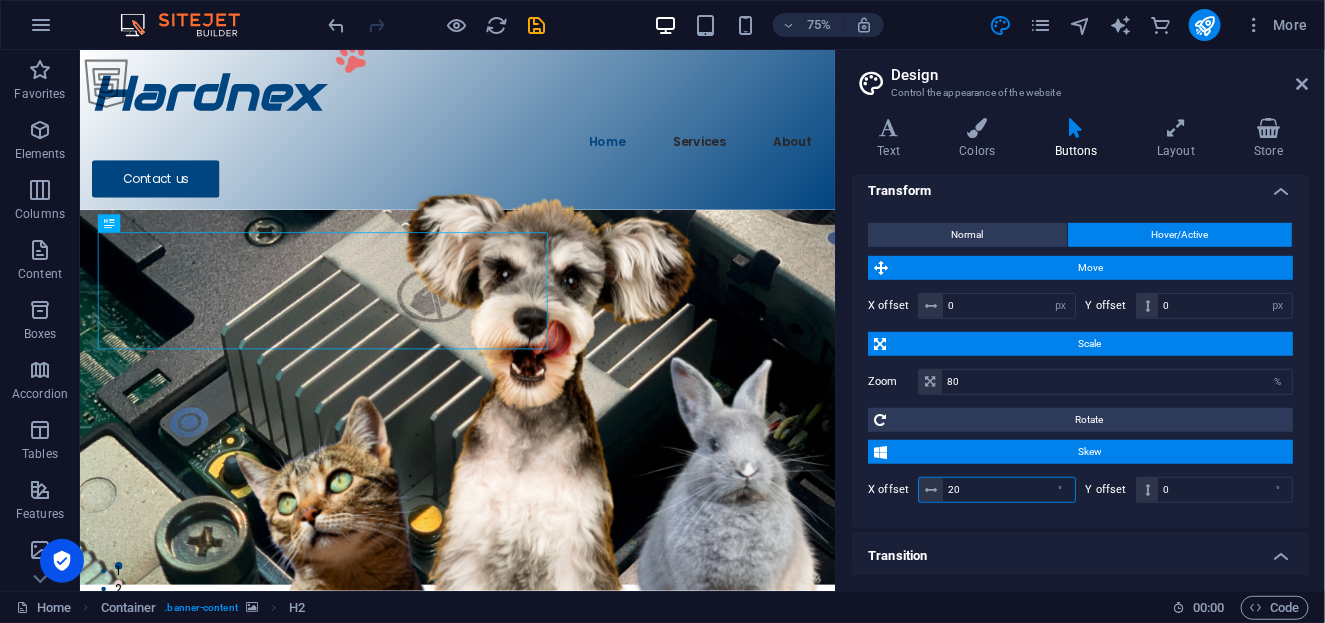 type on "2" 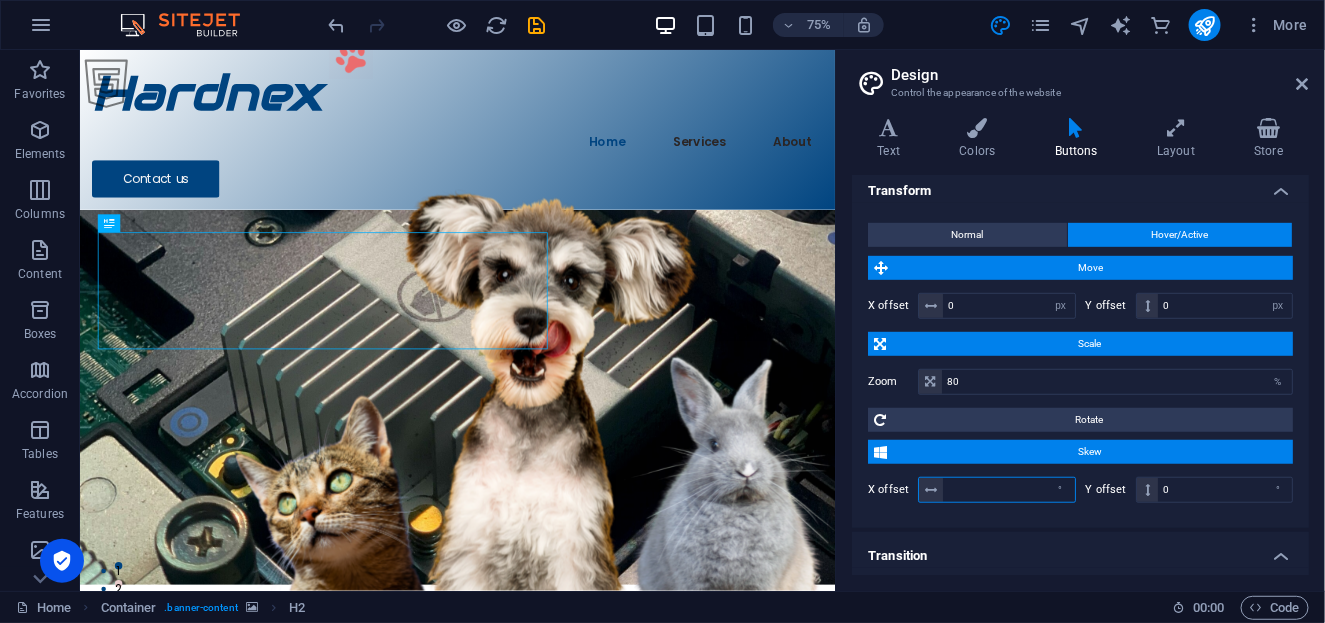 type on "0" 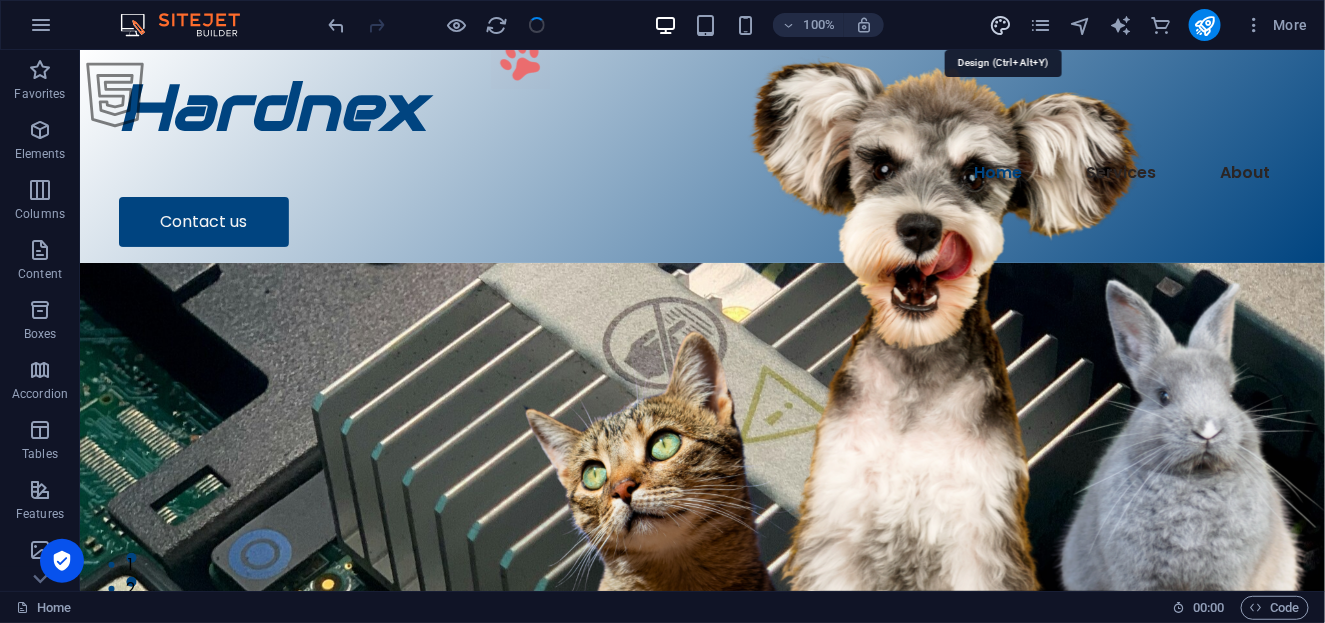 click at bounding box center (1000, 25) 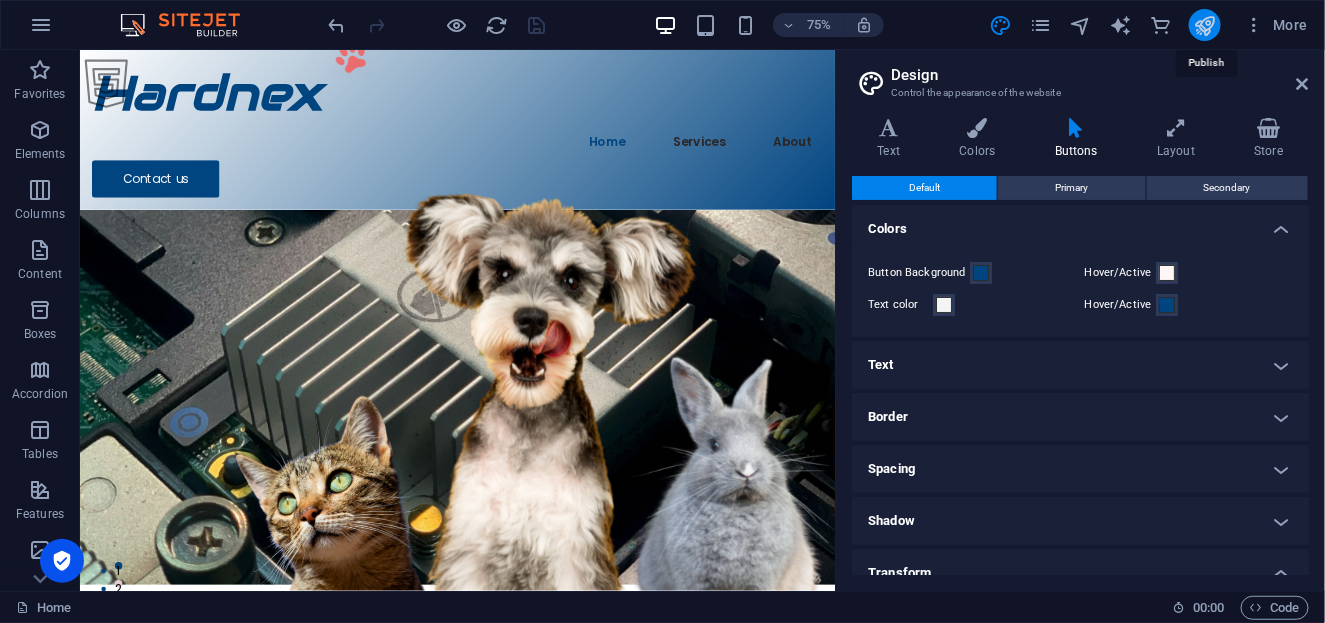 click at bounding box center [1204, 25] 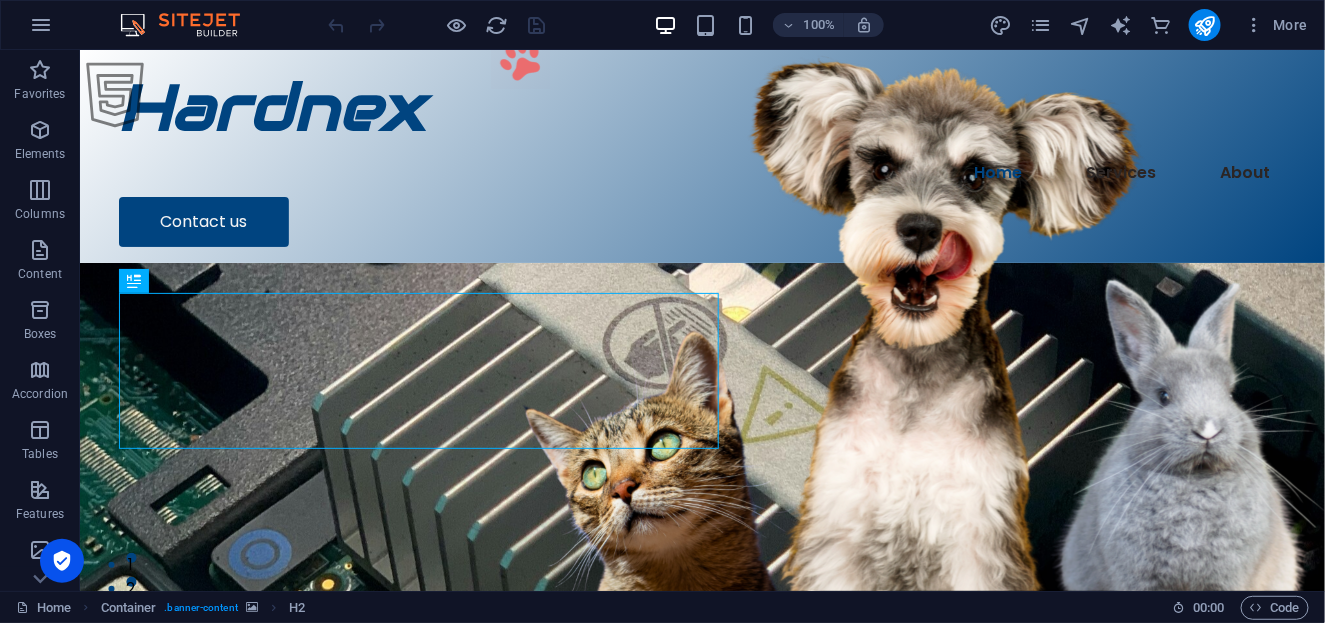 scroll, scrollTop: 0, scrollLeft: 0, axis: both 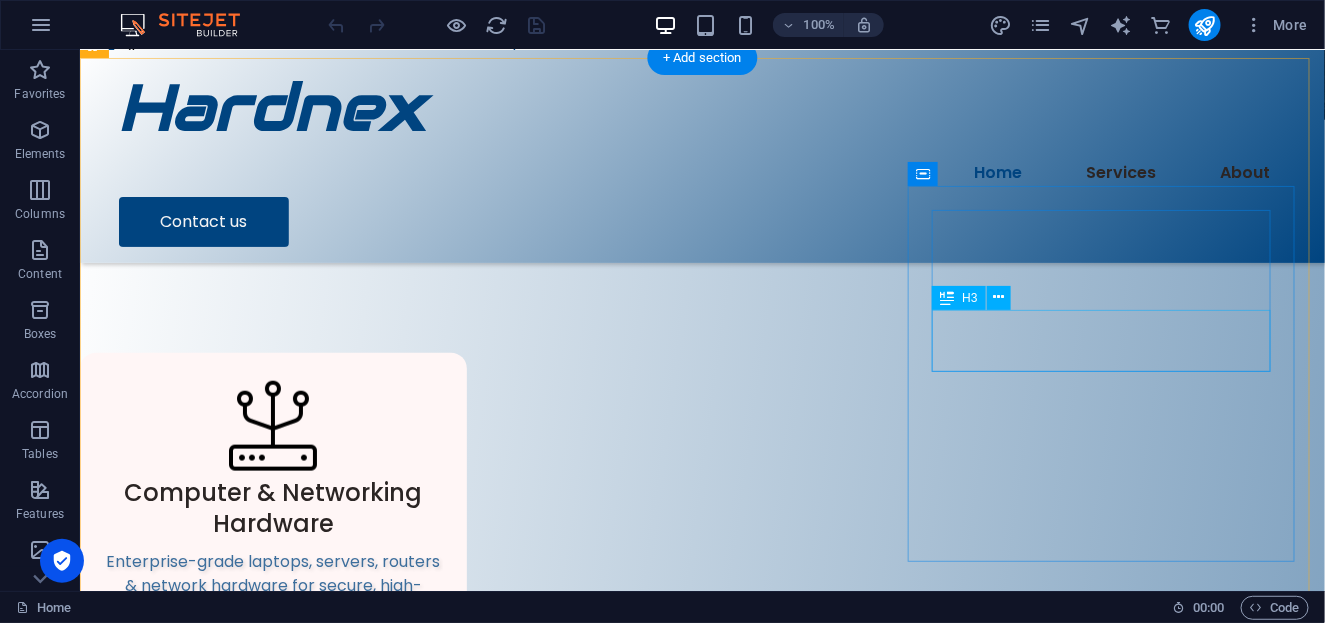 click on "Computer & Networking Hardware" at bounding box center [272, 1421] 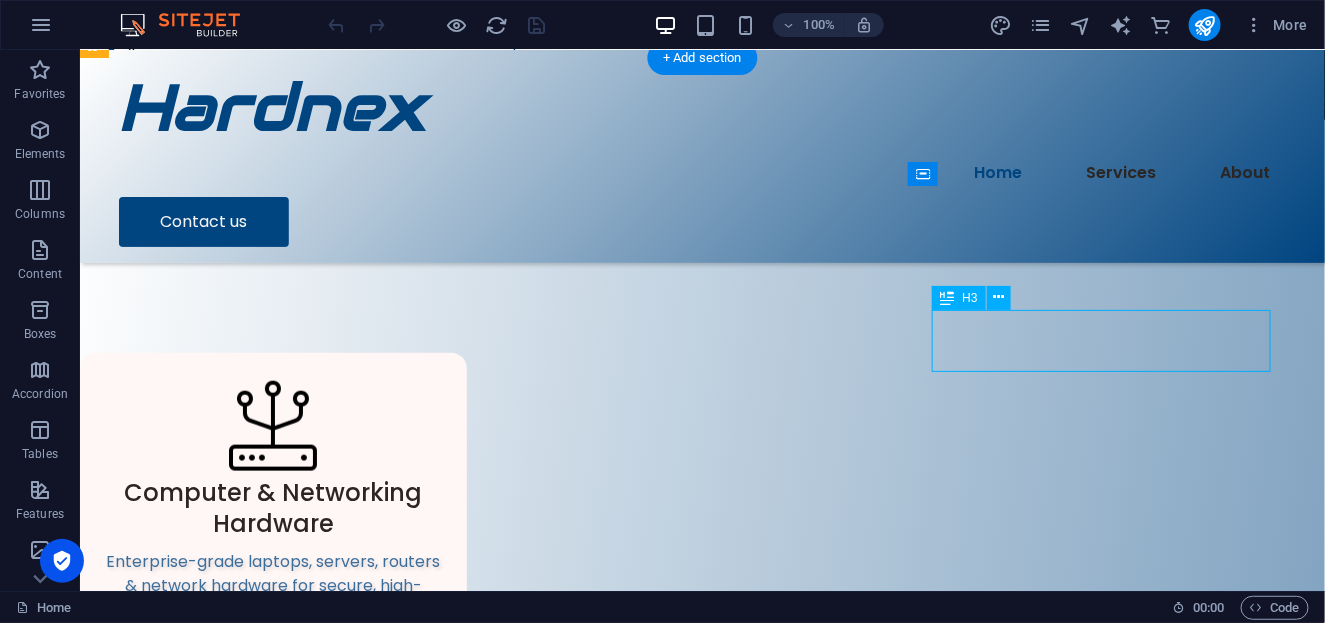 click on "Computer & Networking Hardware" at bounding box center [272, 1421] 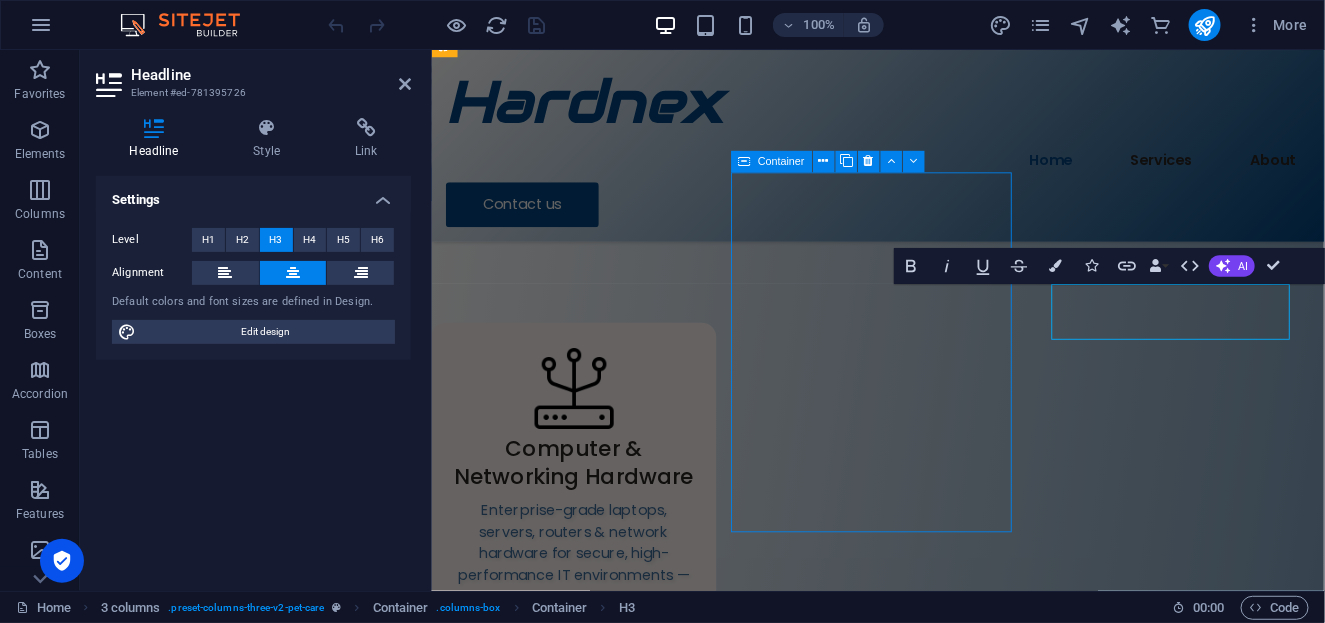 click on "Digital Services Boost your online presence with custom web design, SEO, social media, and branding. Hardnex delivers scalable digital solutions that drive business growth. Learn more" at bounding box center (589, 1077) 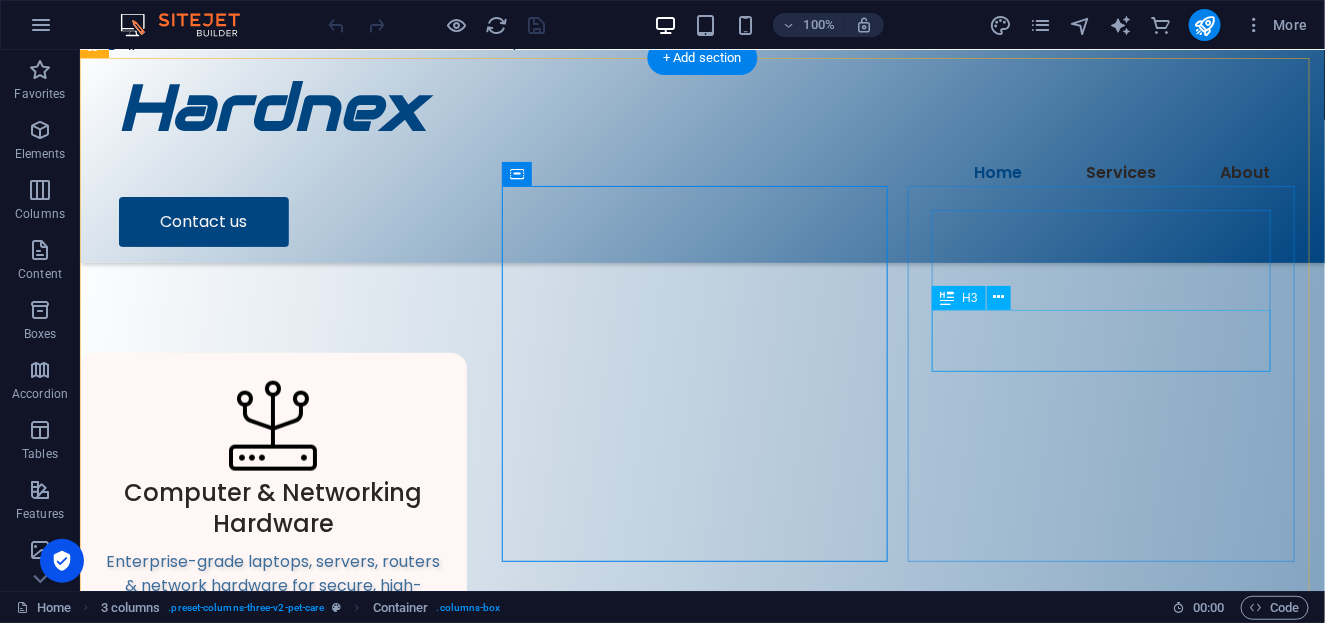 click on "Computer & Networking Hardware" at bounding box center [272, 1421] 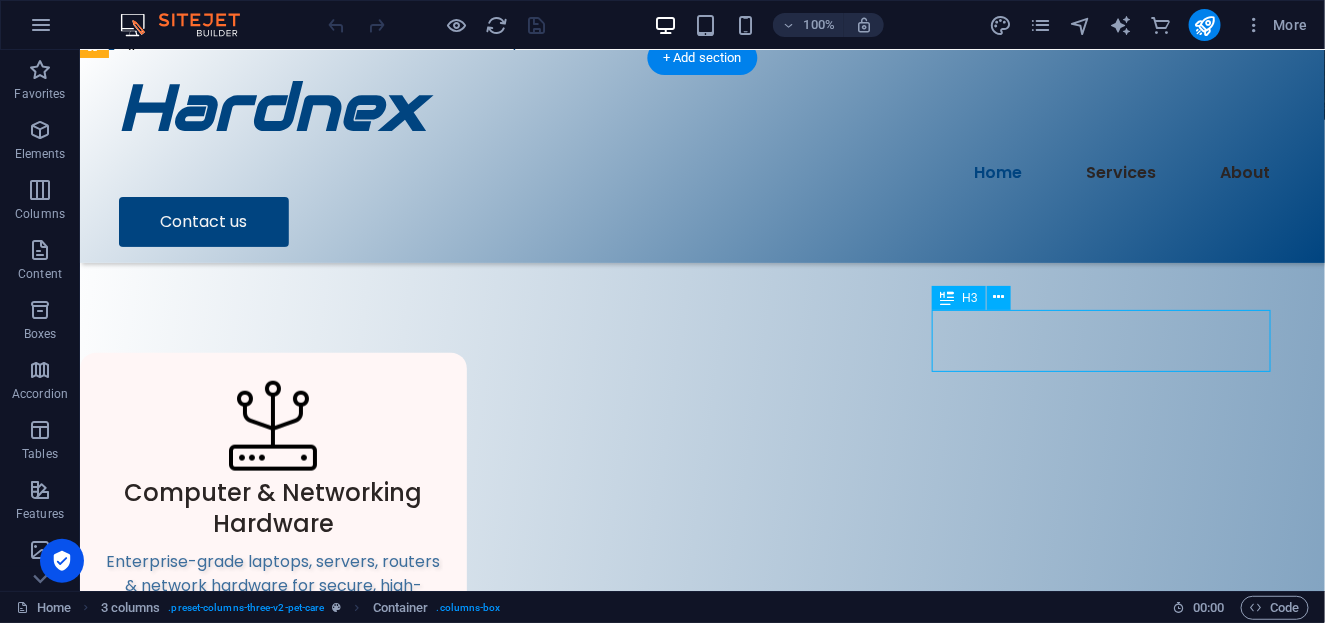 click on "Computer & Networking Hardware" at bounding box center [272, 1421] 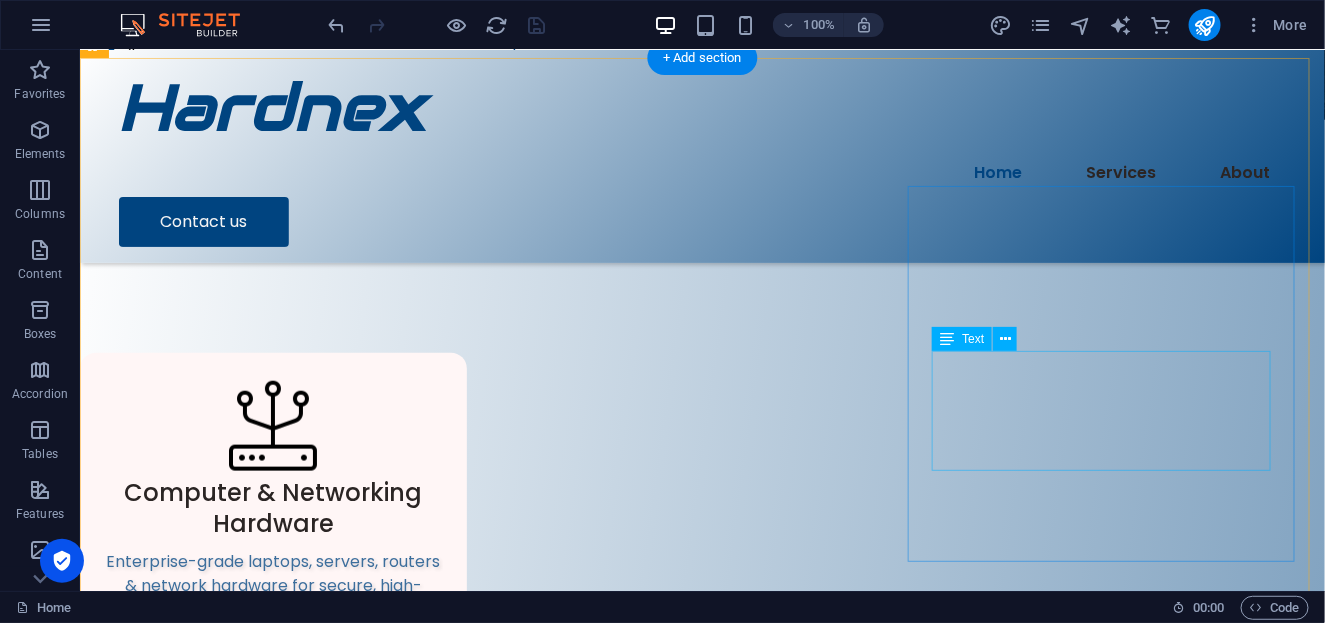 click on "Enterprise-grade laptops, servers, routers & network hardware for secure, high-performance IT environments — powered by Hardnex." at bounding box center [272, 1491] 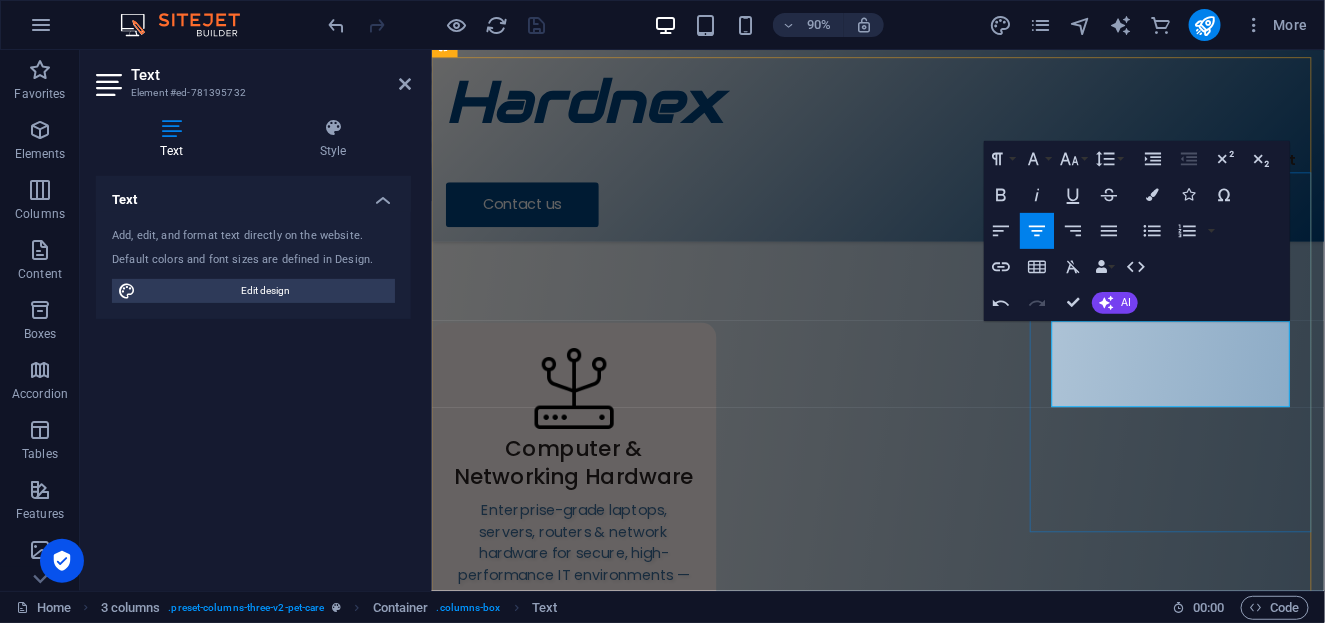 click on "Cloud computing and AI solutions for business automation by Hardnex”" at bounding box center [589, 1516] 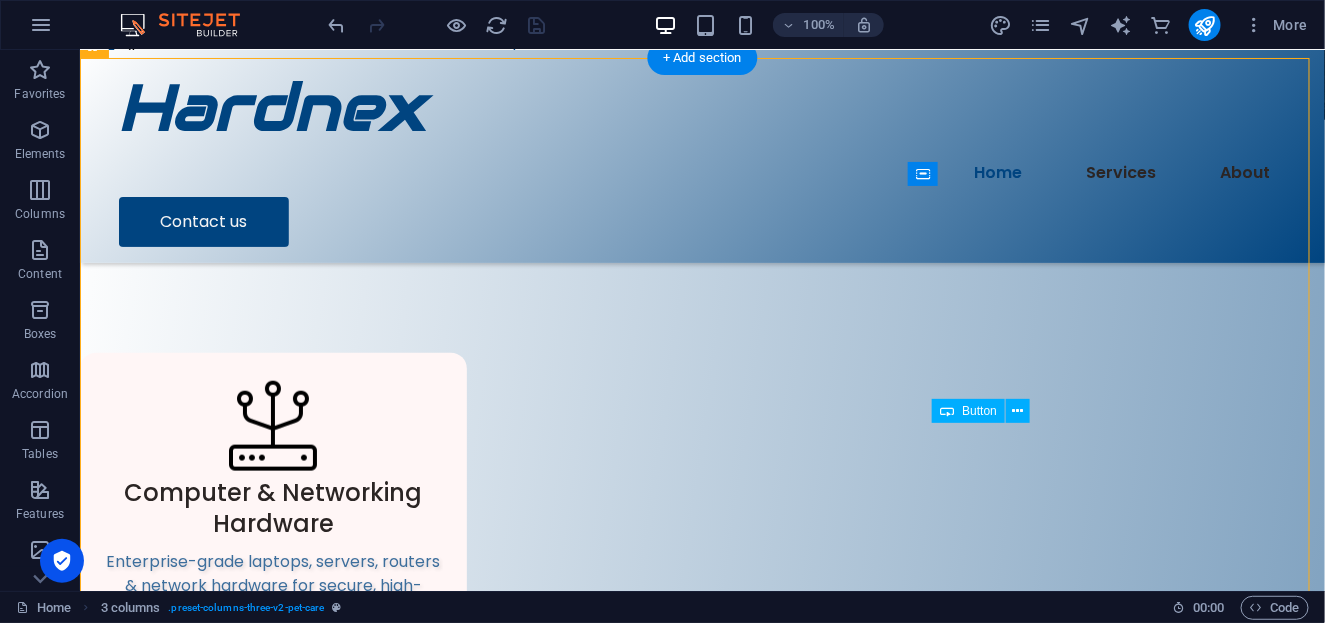 drag, startPoint x: 1055, startPoint y: 438, endPoint x: 1053, endPoint y: 450, distance: 12.165525 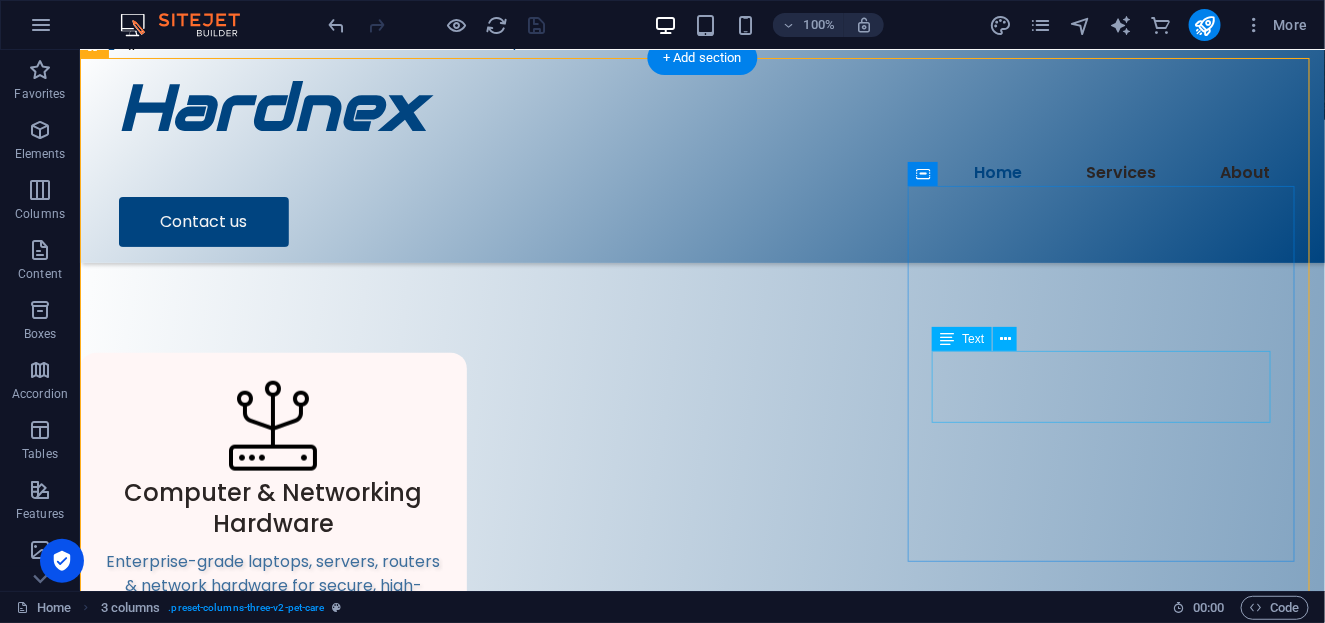 click on ""Cloud computing and AI solutions for business automation by Hardnex”" at bounding box center [272, 1467] 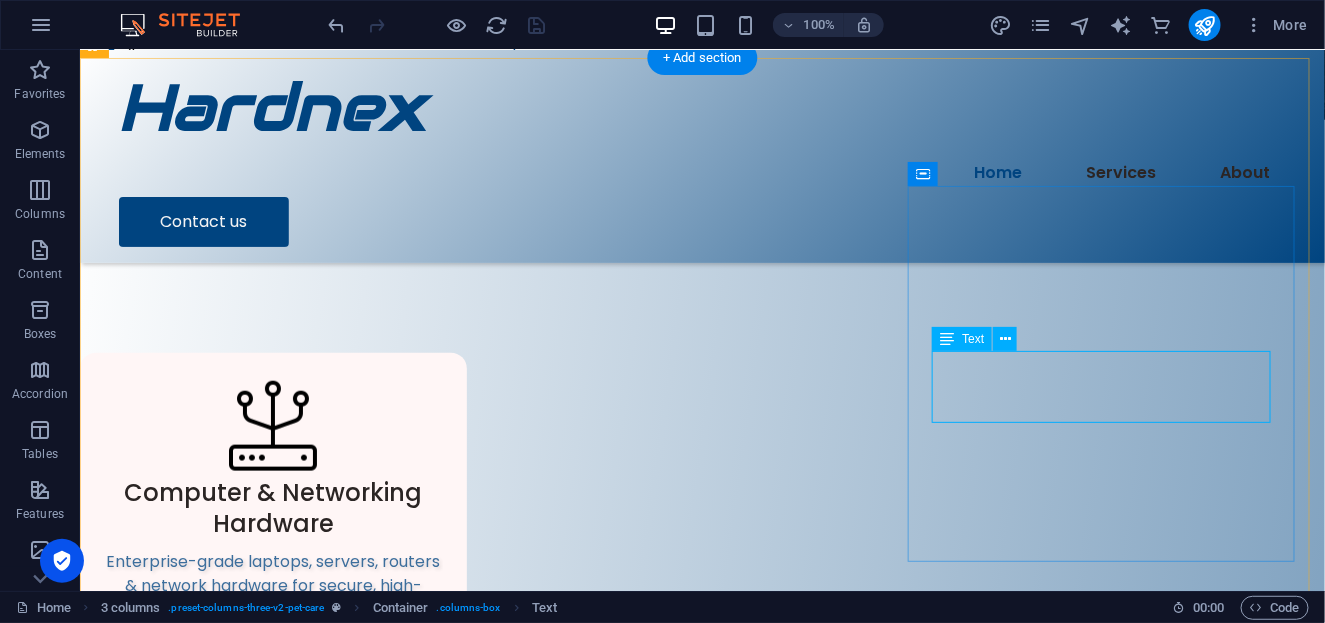 click on ""Cloud computing and AI solutions for business automation by Hardnex”" at bounding box center [272, 1467] 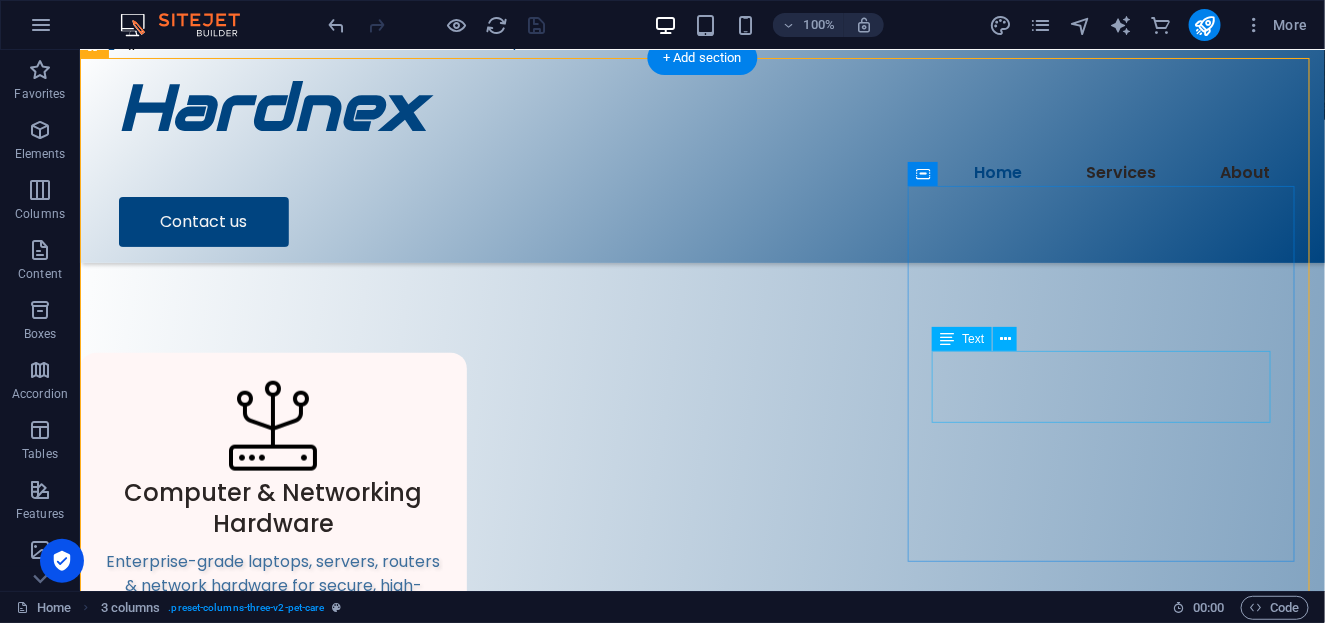 click on ""Cloud computing and AI solutions for business automation by Hardnex”" at bounding box center [272, 1467] 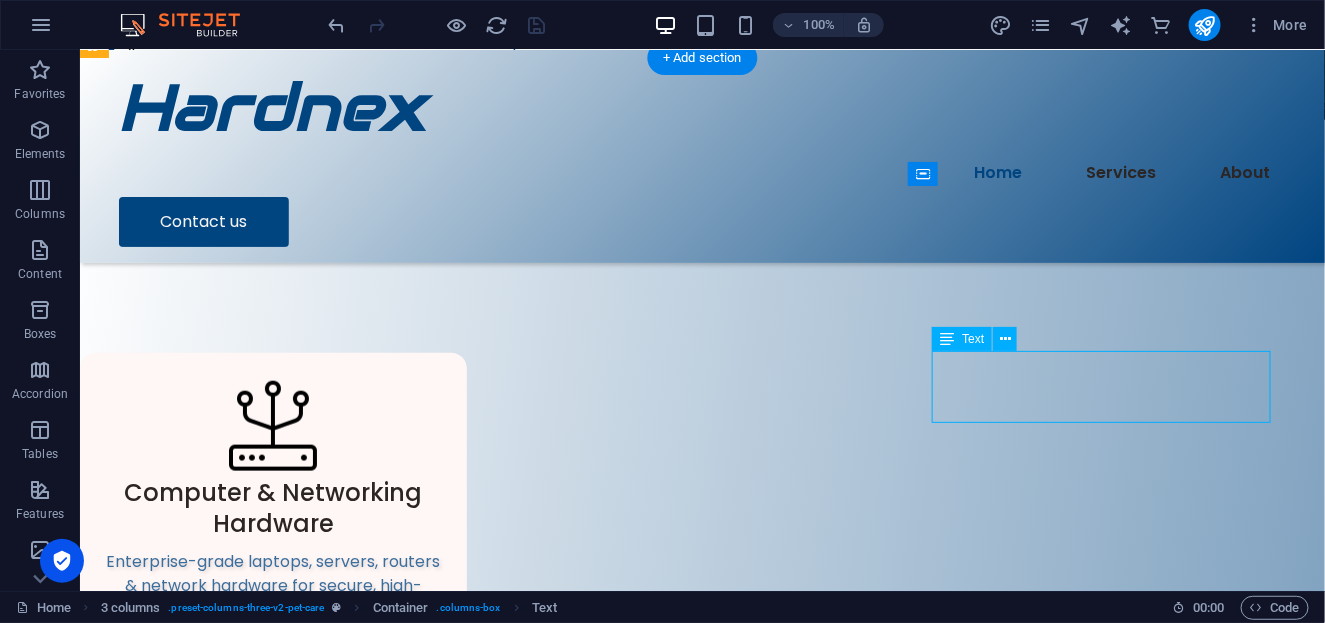 click on ""Cloud computing and AI solutions for business automation by Hardnex”" at bounding box center [272, 1467] 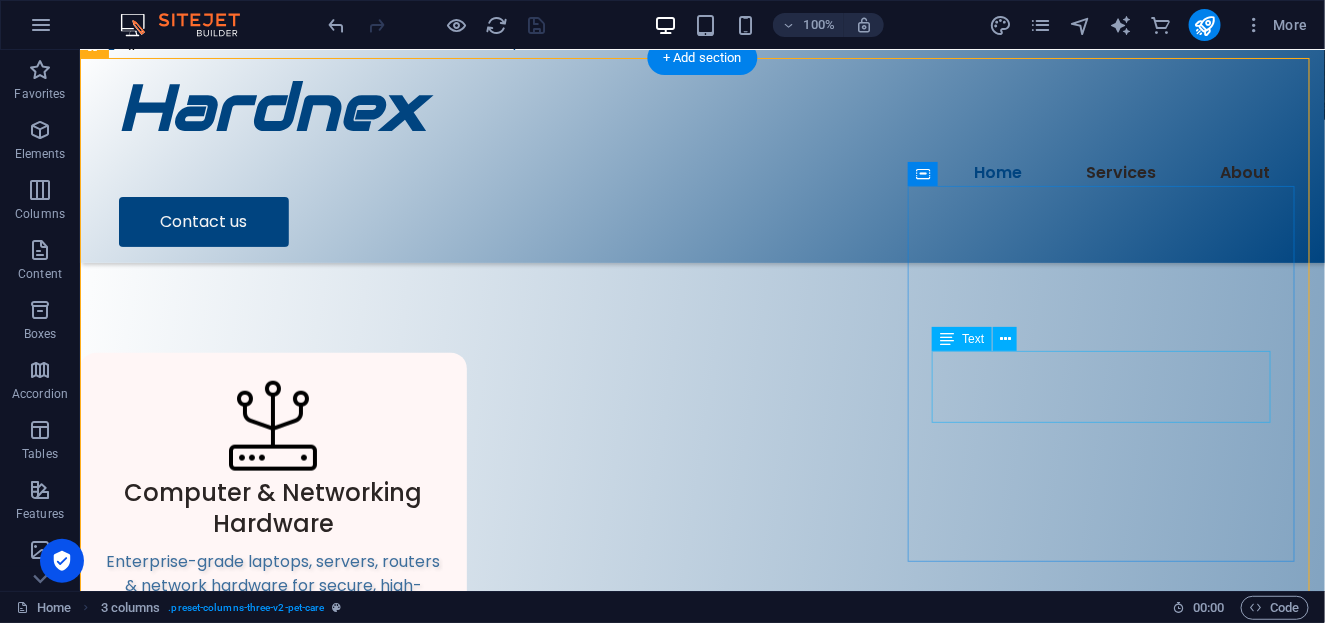 click on ""Cloud computing and AI solutions for business automation by Hardnex”" at bounding box center (272, 1467) 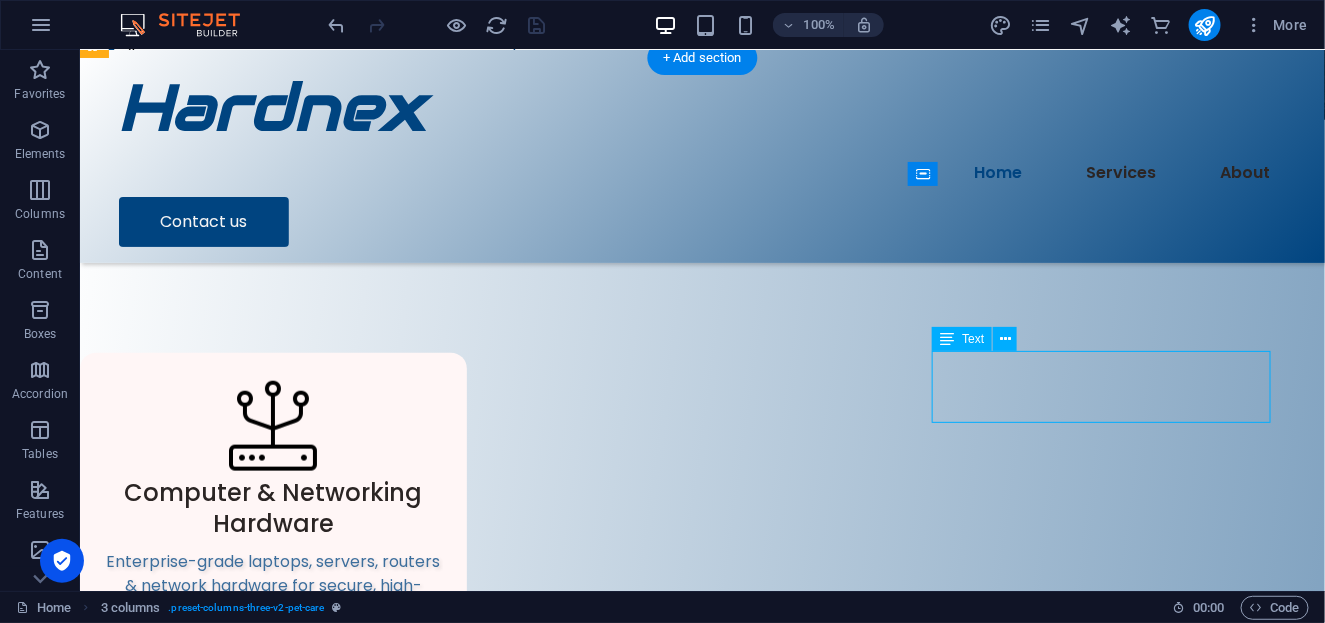 click on ""Cloud computing and AI solutions for business automation by Hardnex”" at bounding box center [272, 1467] 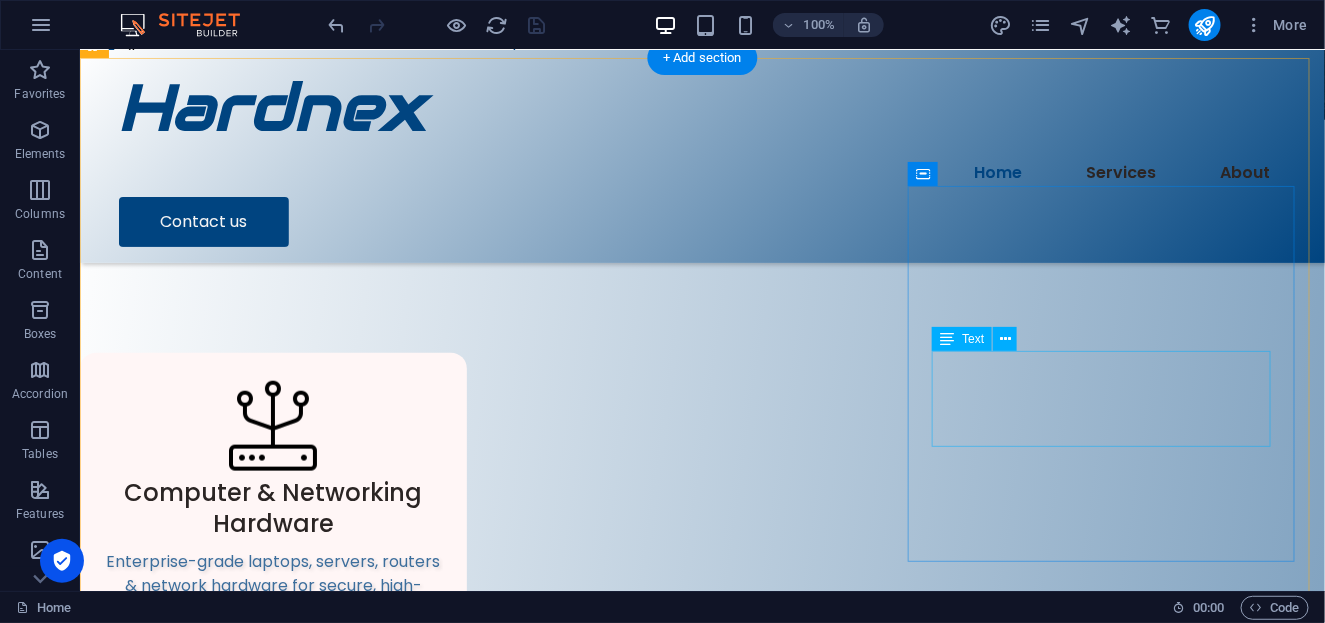click on "Scalable cloud & AI solutions for smarter, automated business operations — powered by Hardnex." at bounding box center (272, 1479) 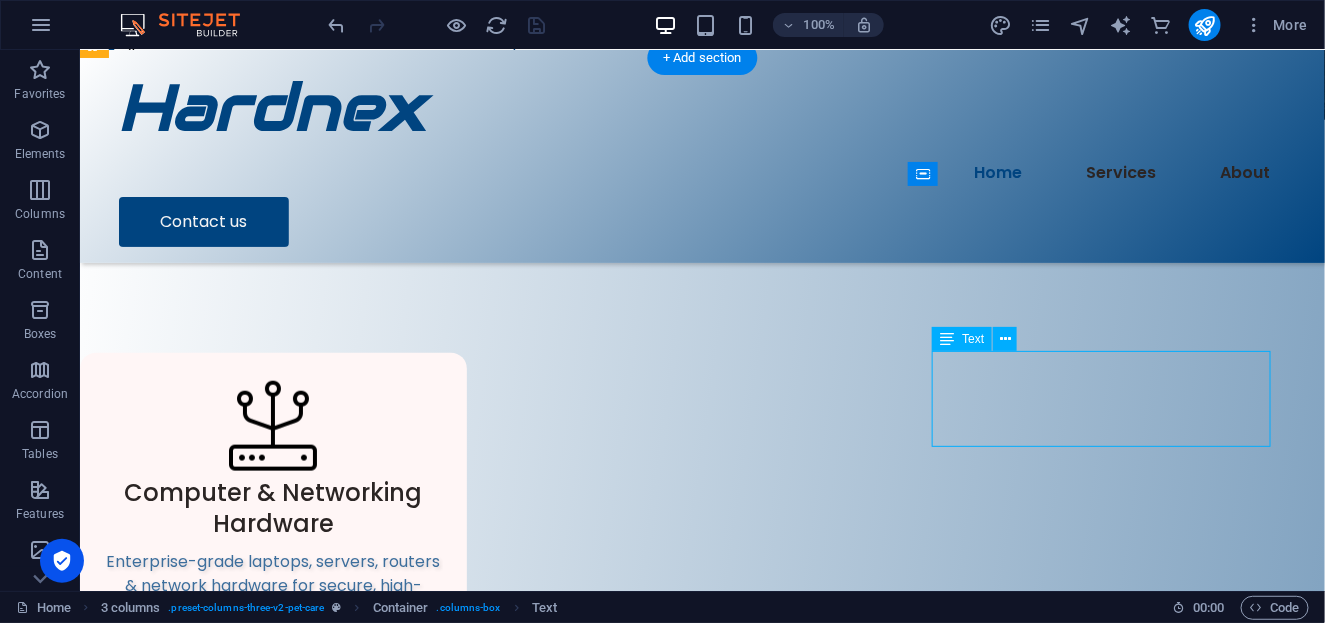 click on "Scalable cloud & AI solutions for smarter, automated business operations — powered by Hardnex." at bounding box center (272, 1479) 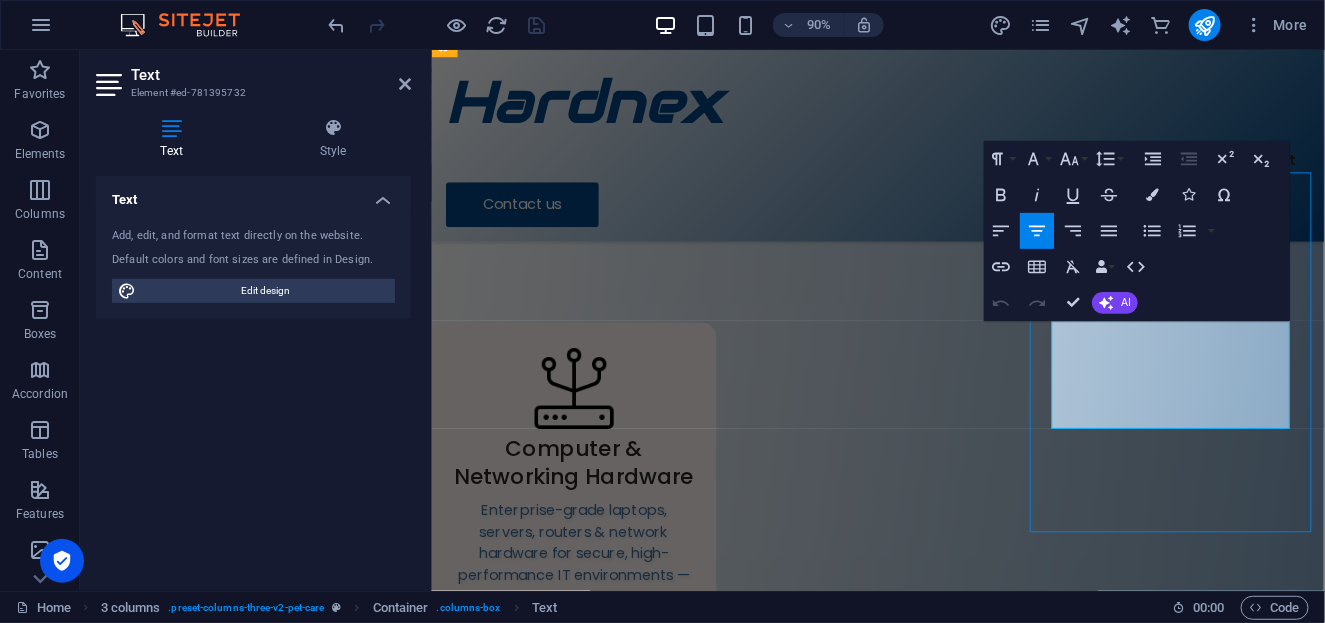 click on "Scalable cloud & AI solutions for smarter, automated business operations — powered by Hardnex." at bounding box center (589, 1528) 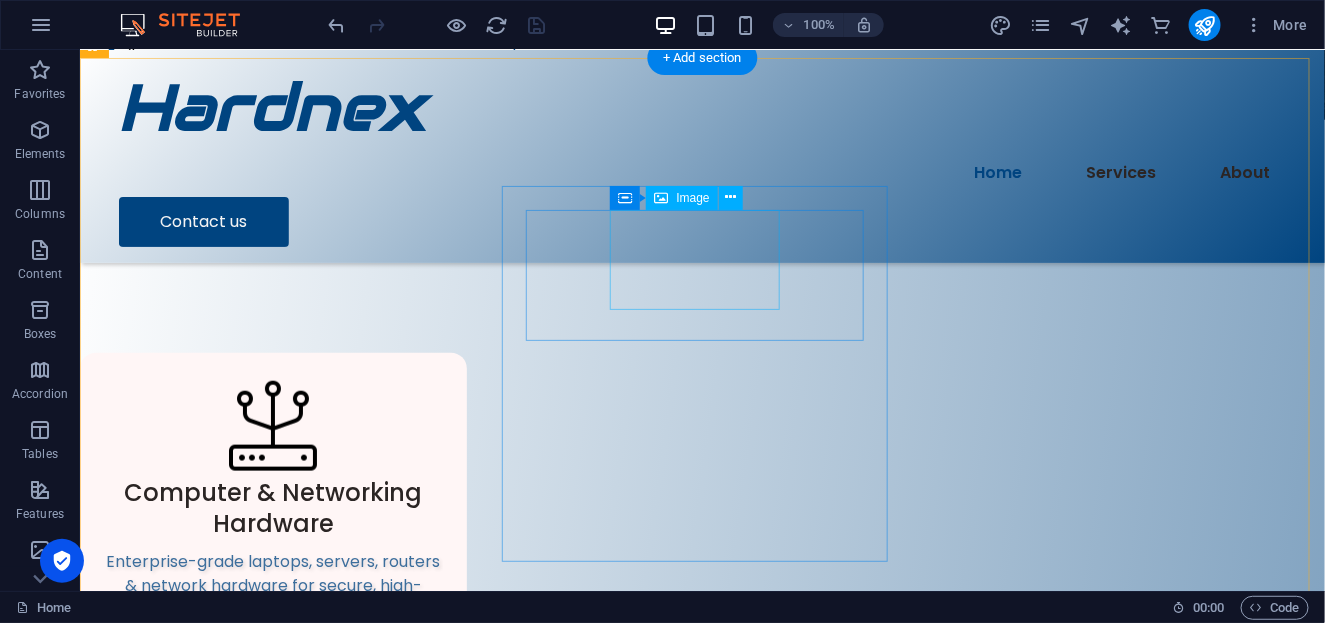 click at bounding box center [272, 899] 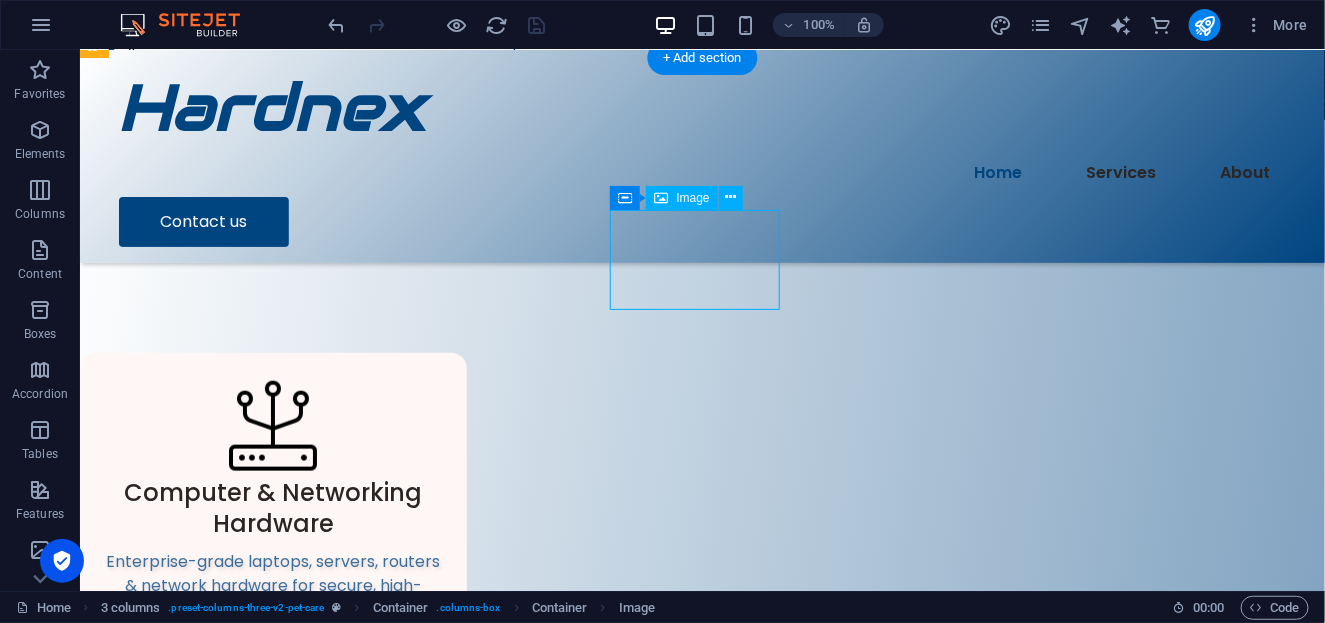 click at bounding box center [272, 899] 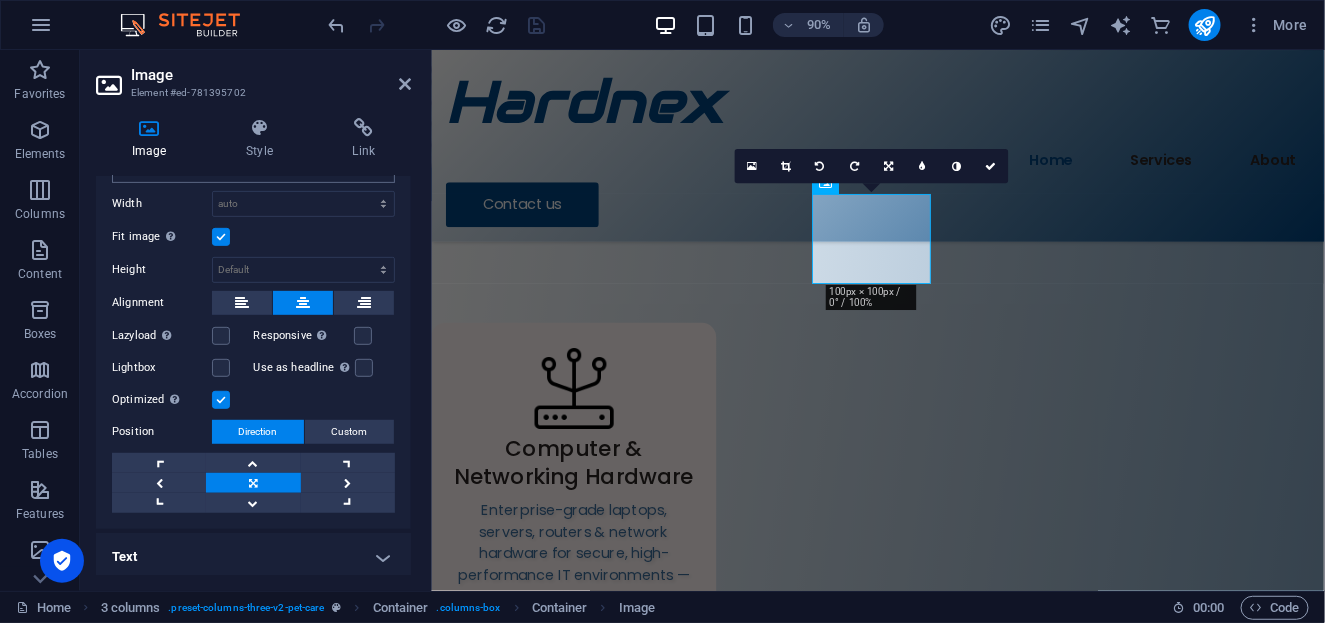 scroll, scrollTop: 120, scrollLeft: 0, axis: vertical 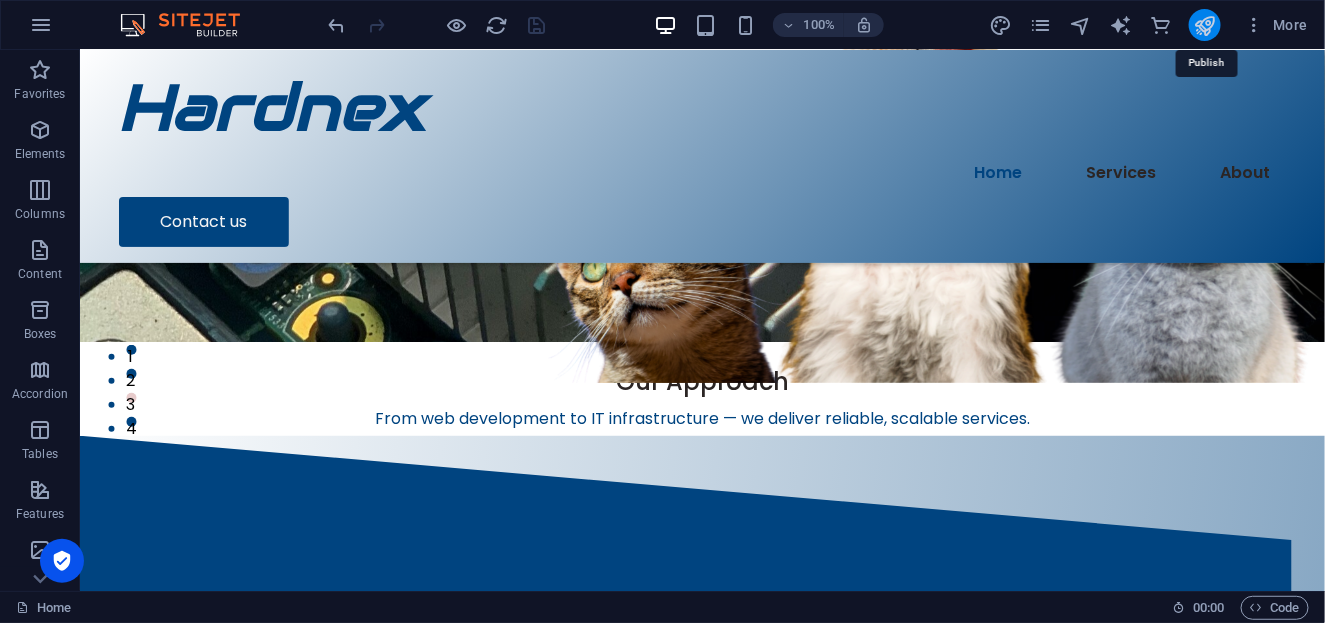 click at bounding box center [1204, 25] 